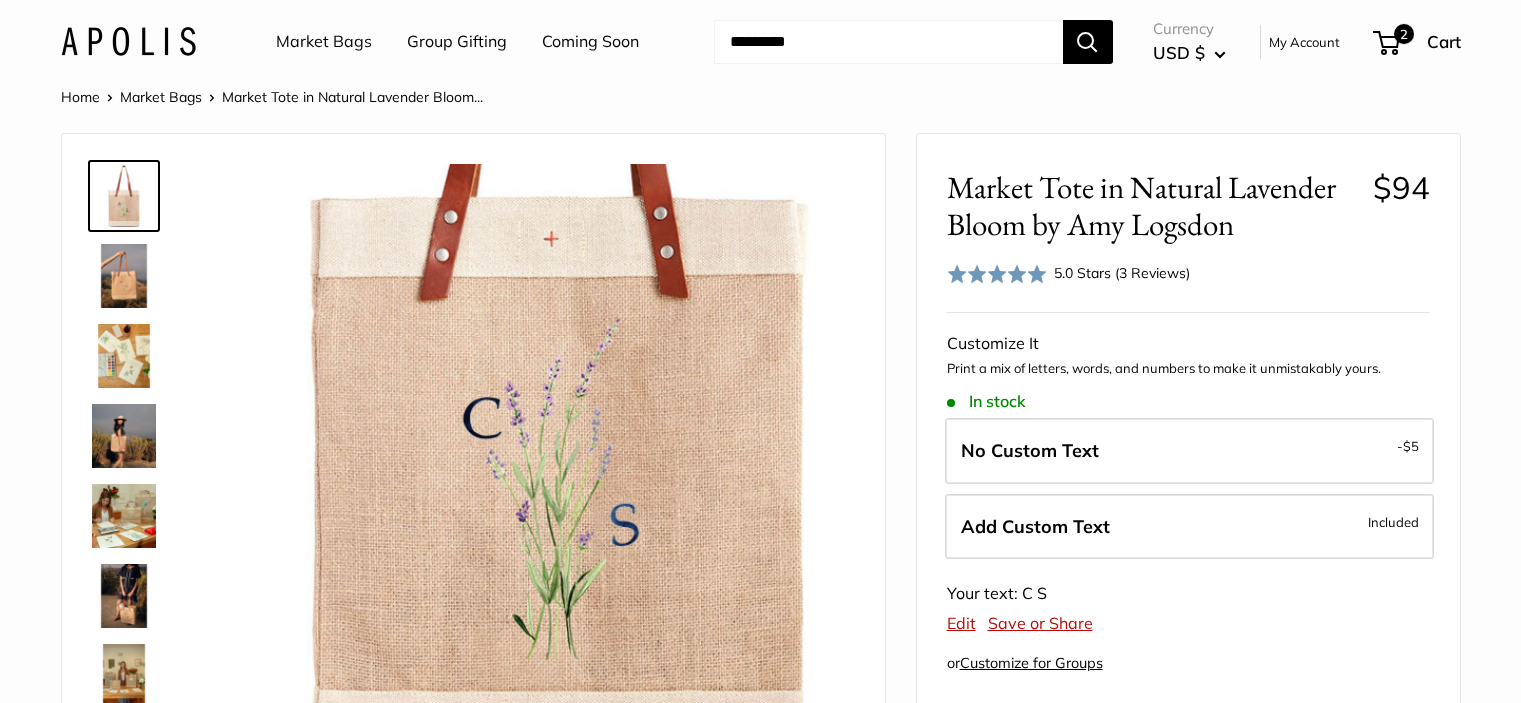 scroll, scrollTop: 1, scrollLeft: 0, axis: vertical 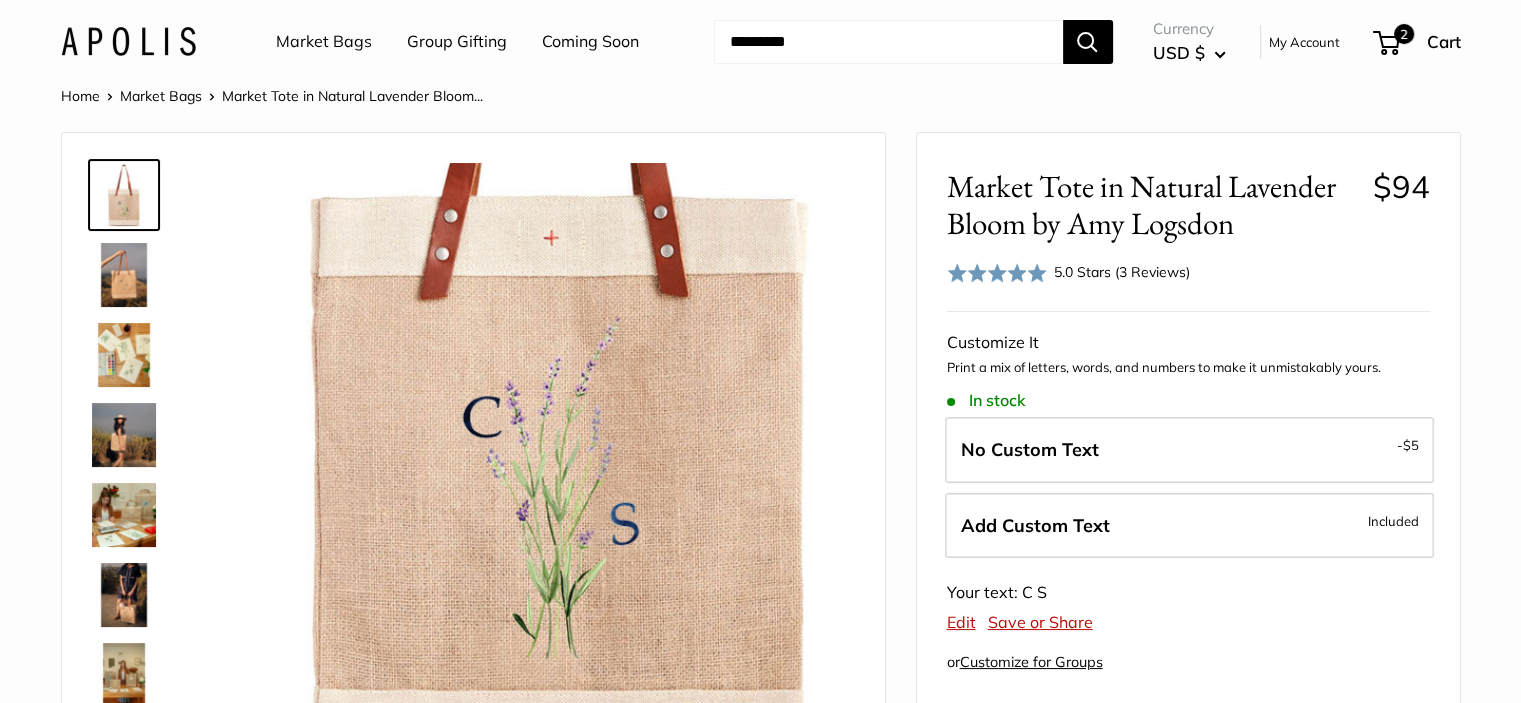 click at bounding box center (888, 42) 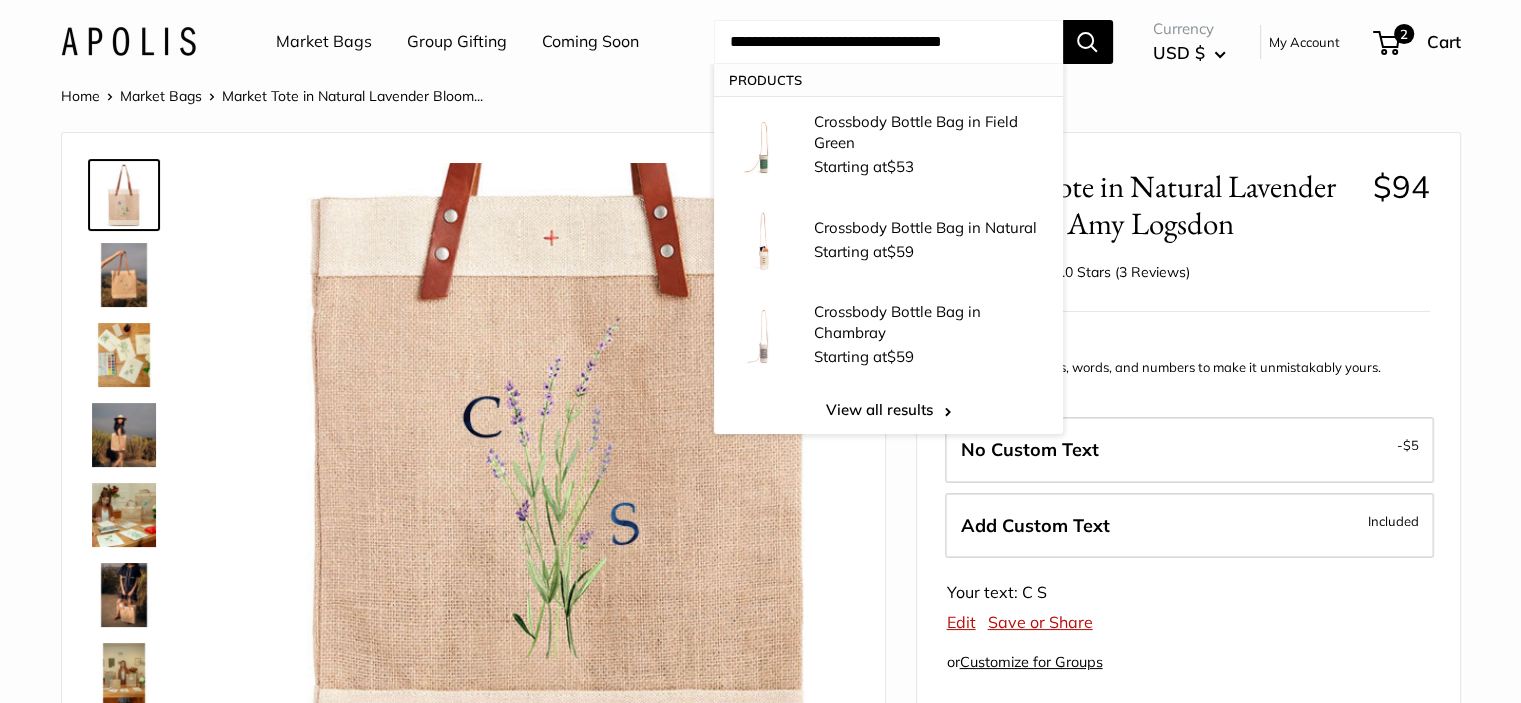 type on "**********" 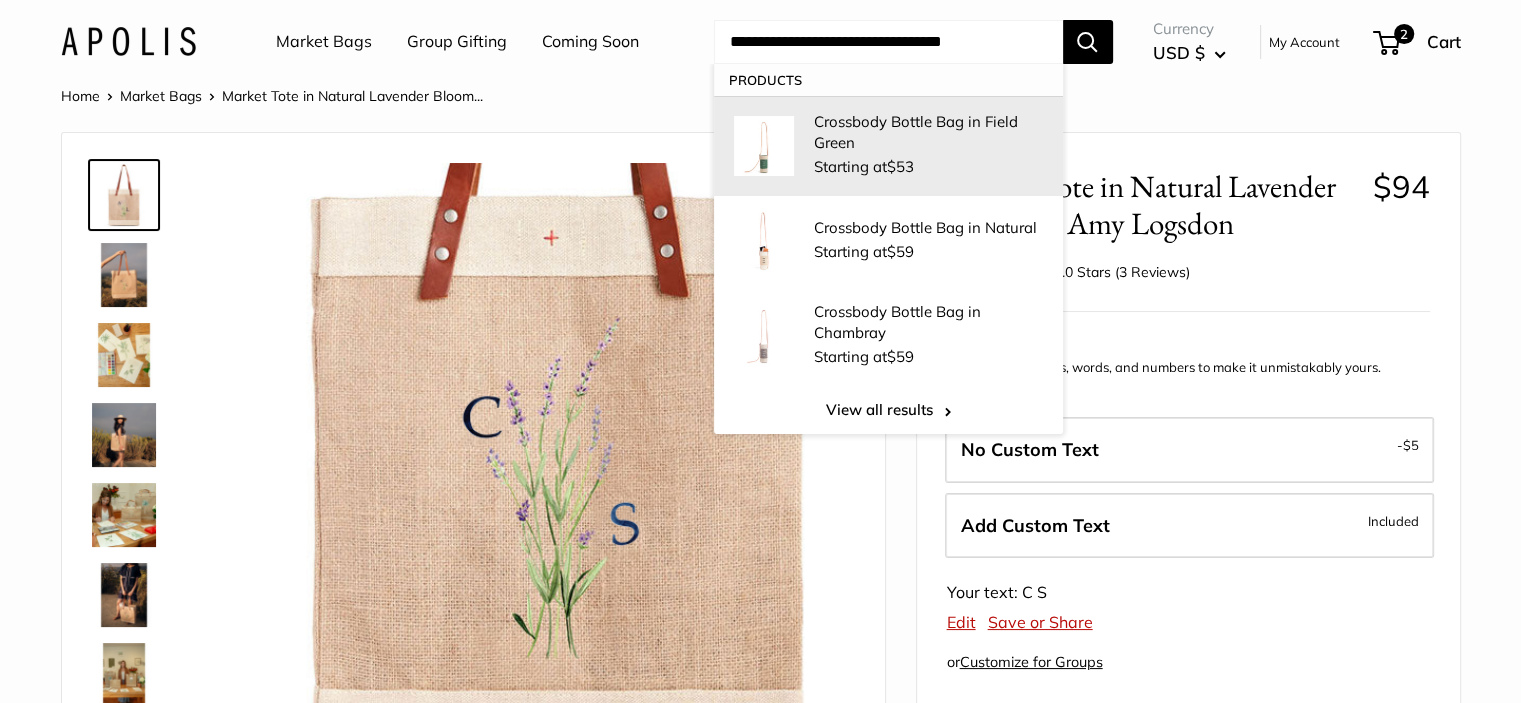click on "Crossbody Bottle Bag in Field Green
Starting at  $53" at bounding box center (928, 146) 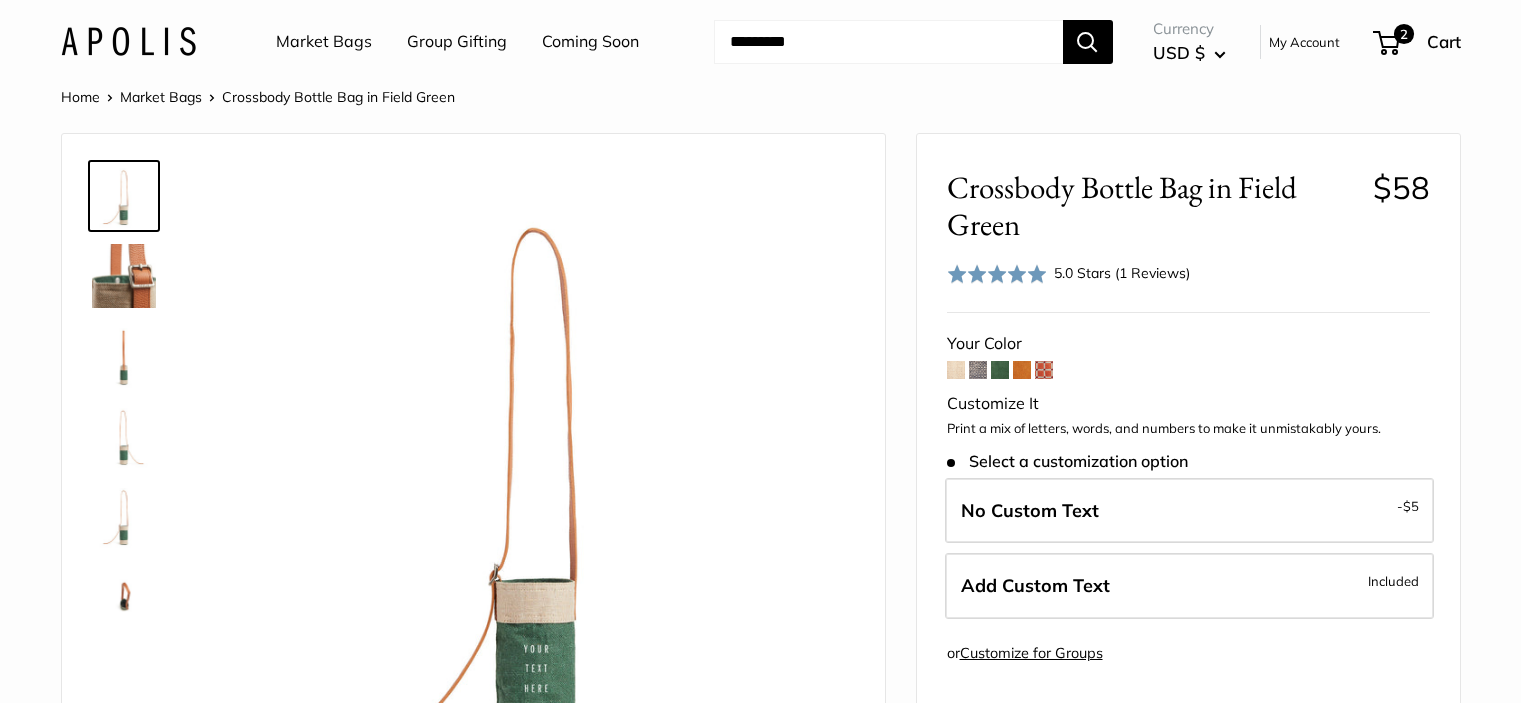 scroll, scrollTop: 0, scrollLeft: 0, axis: both 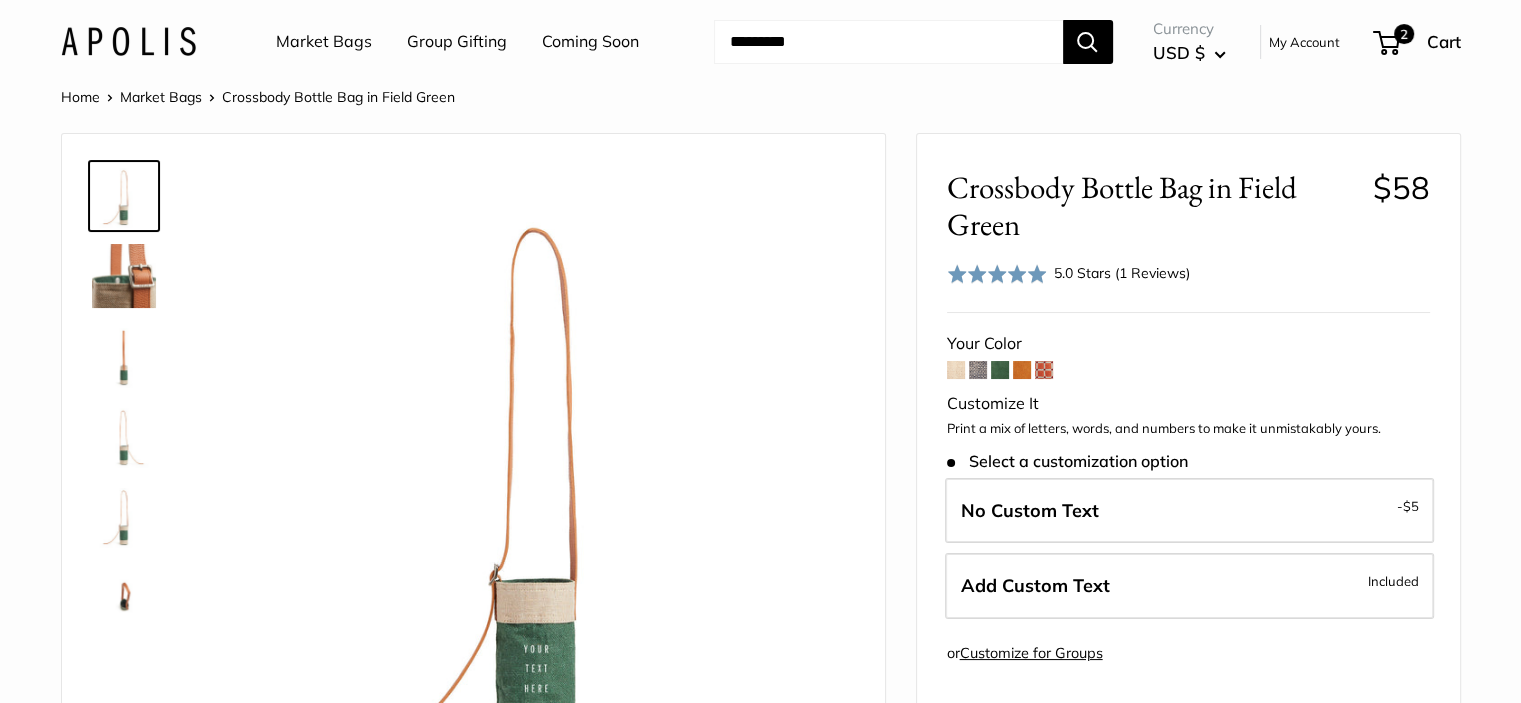 click on "Add Custom Text
Included" at bounding box center (1189, 586) 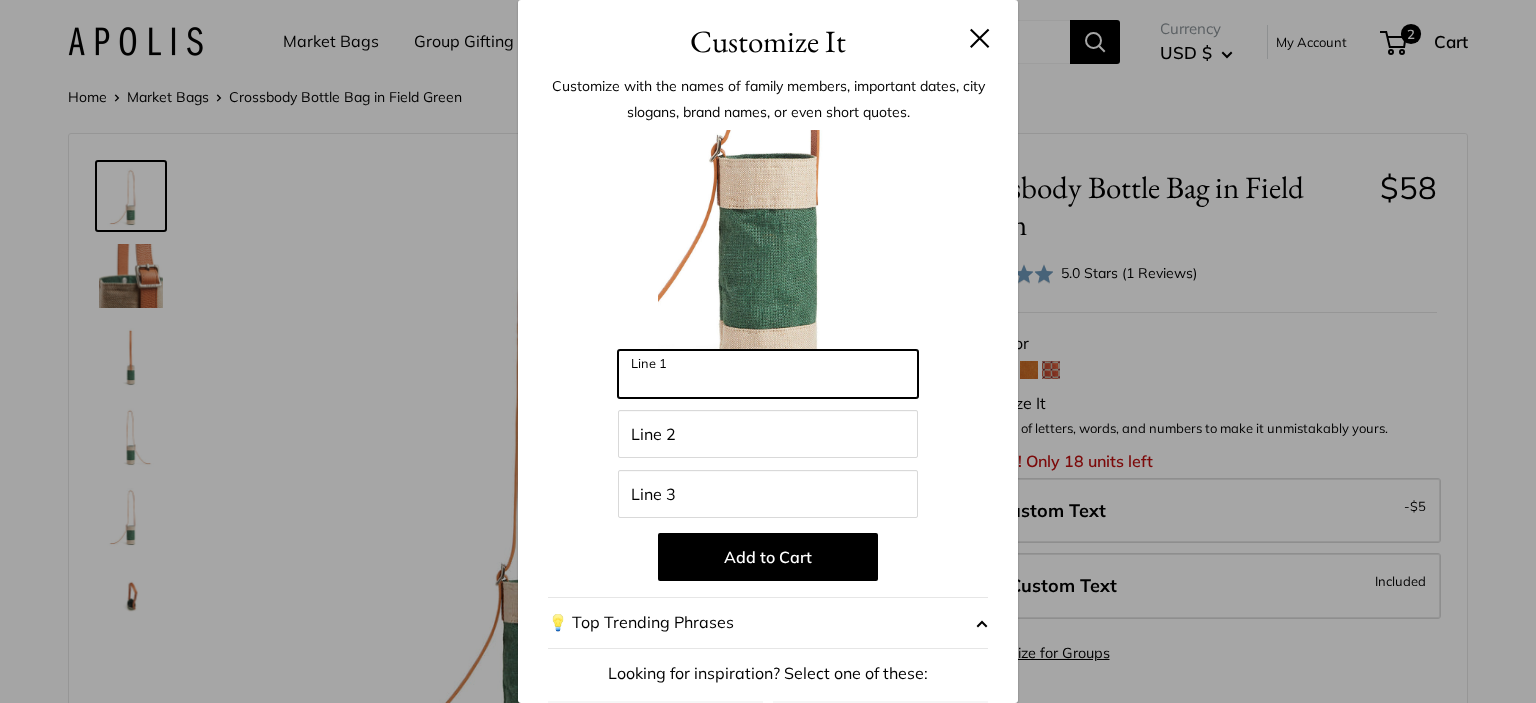 click on "Line 1" at bounding box center [768, 374] 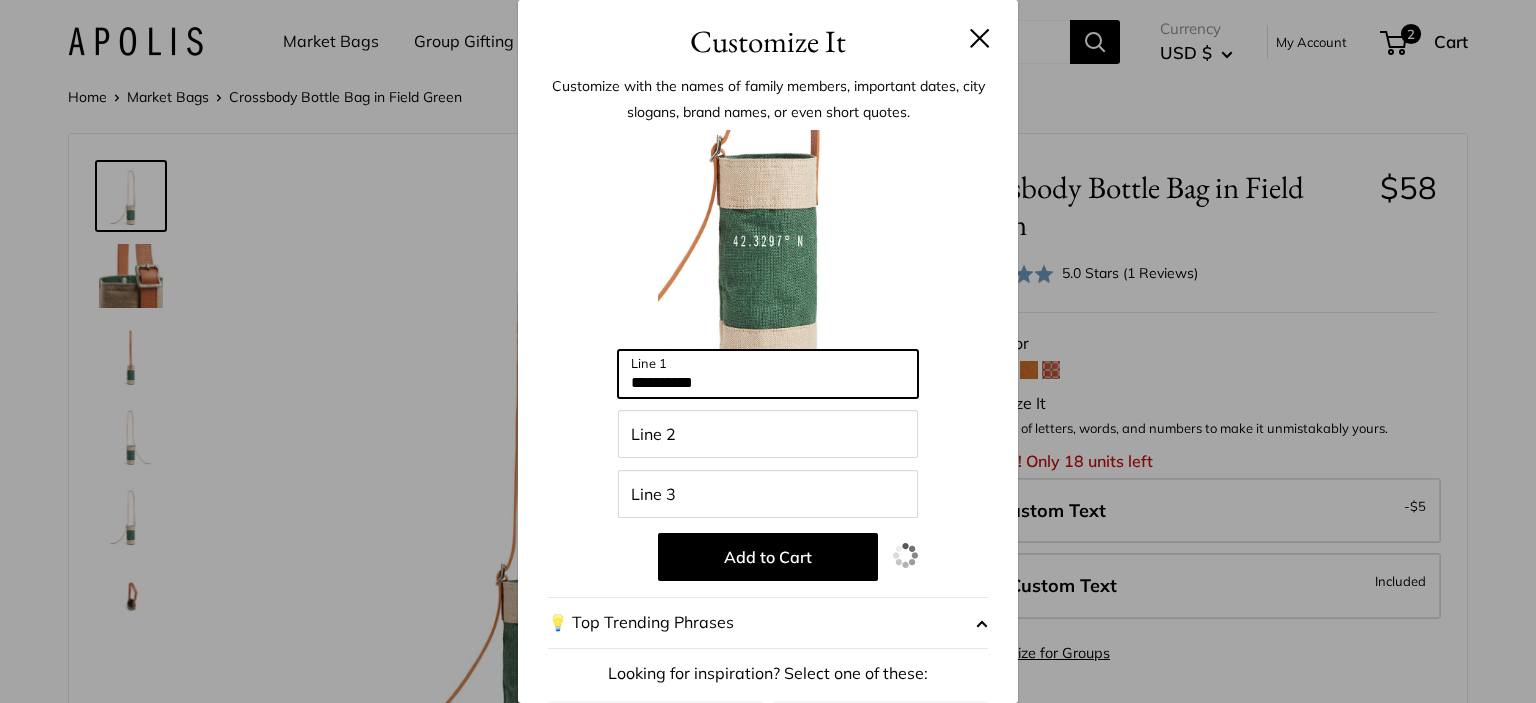 type on "**********" 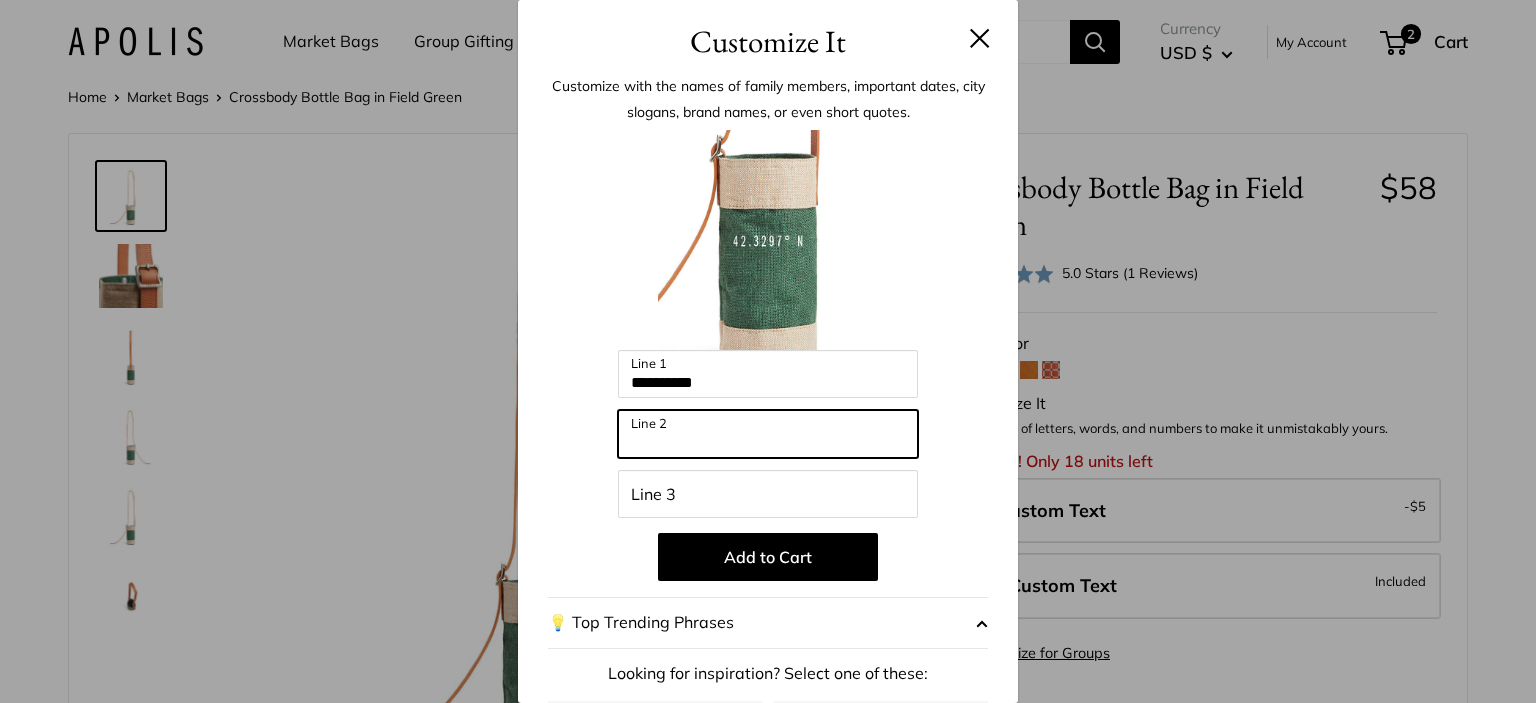 click on "Line 2" at bounding box center [768, 434] 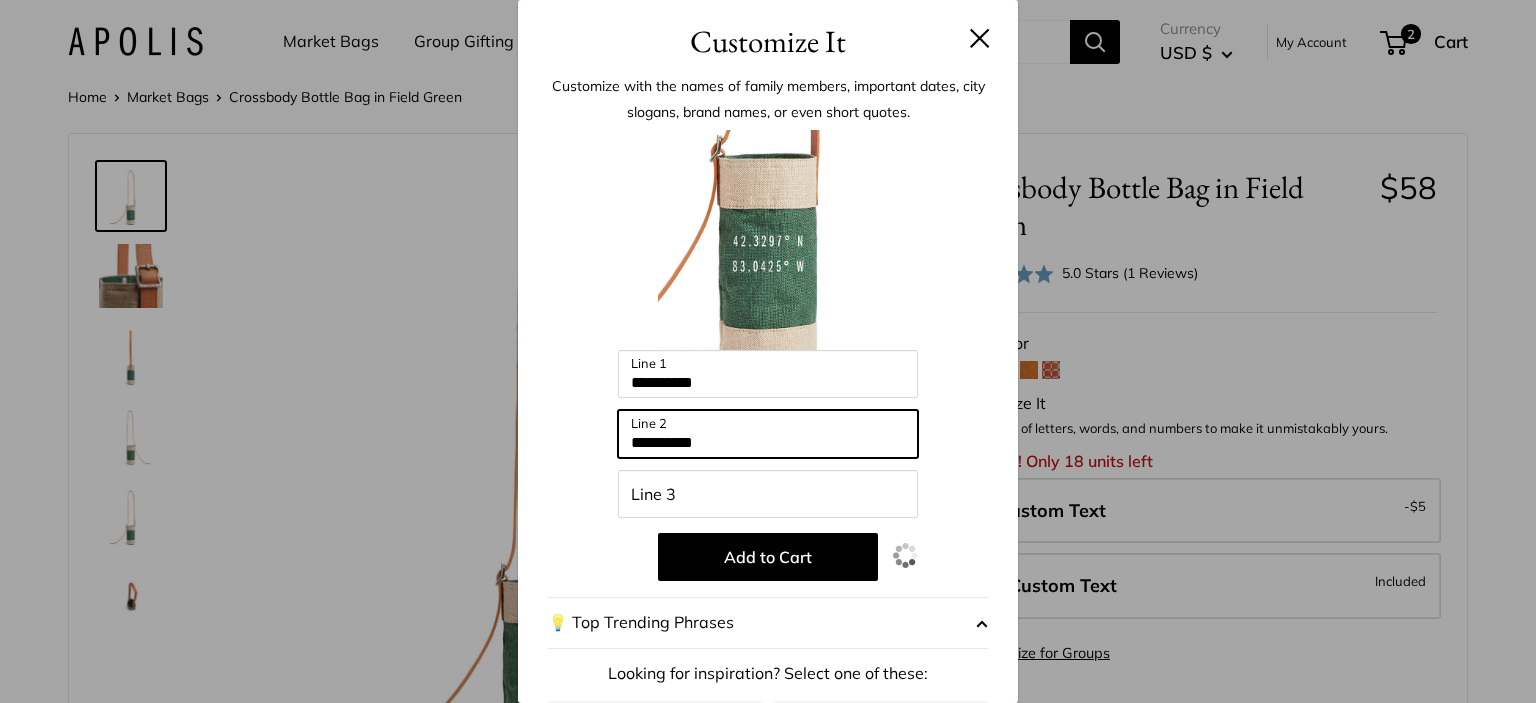 type on "**********" 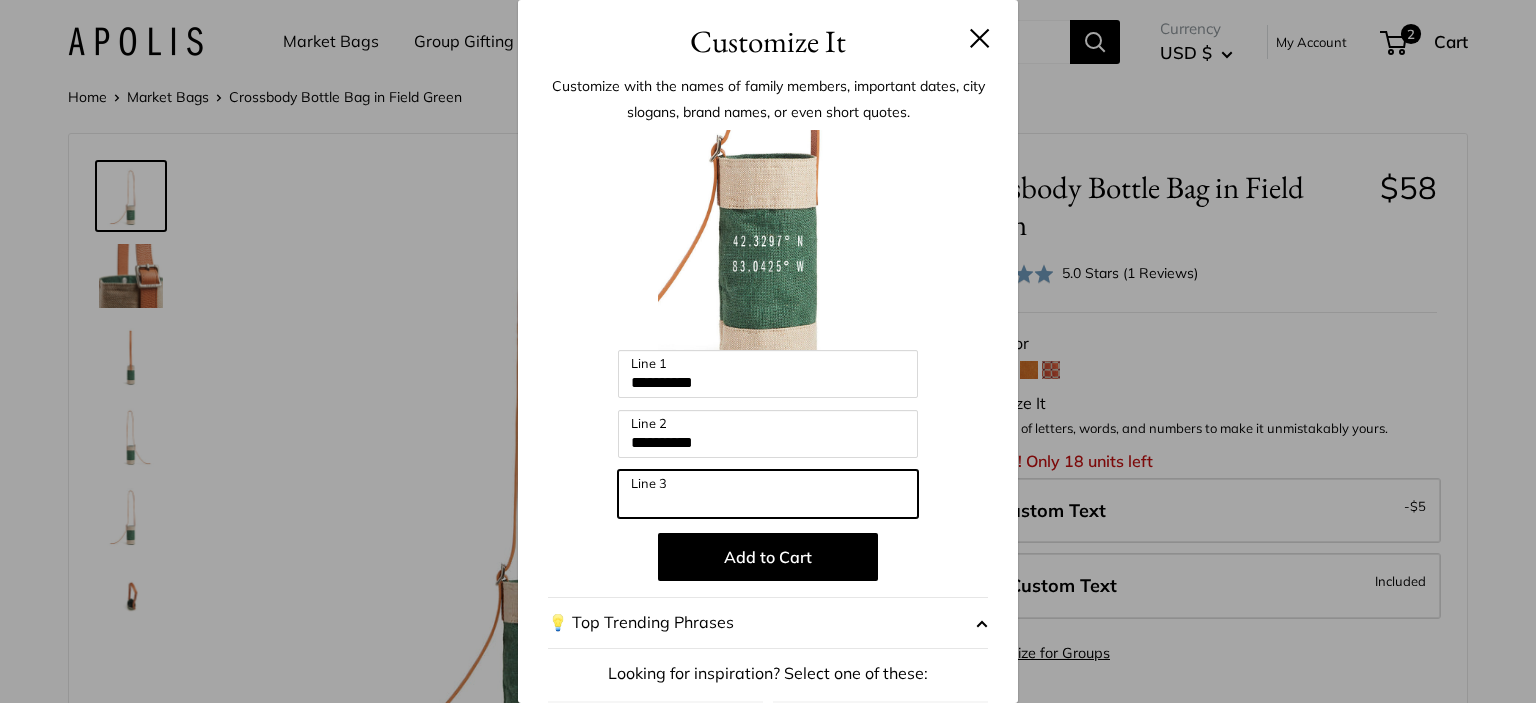 click on "Line 3" at bounding box center [768, 494] 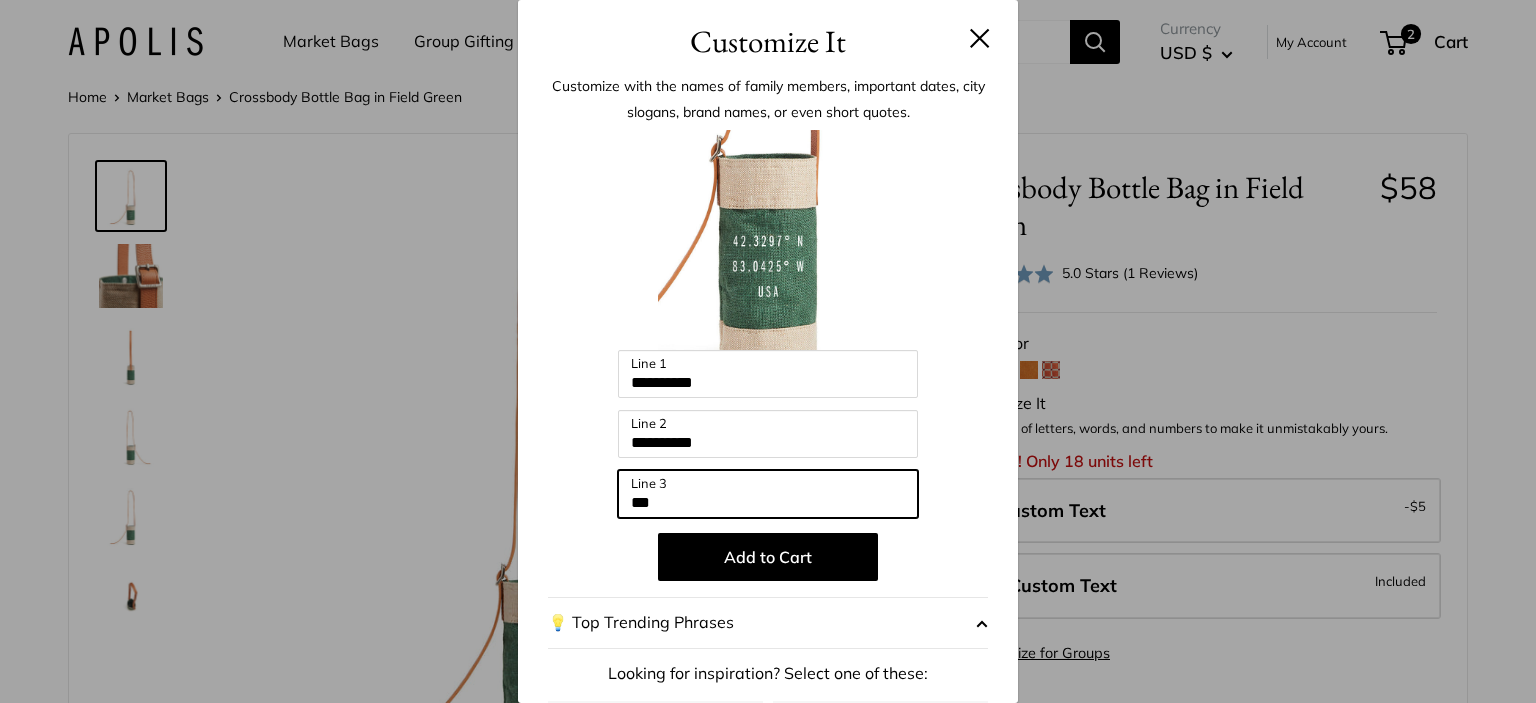 type on "***" 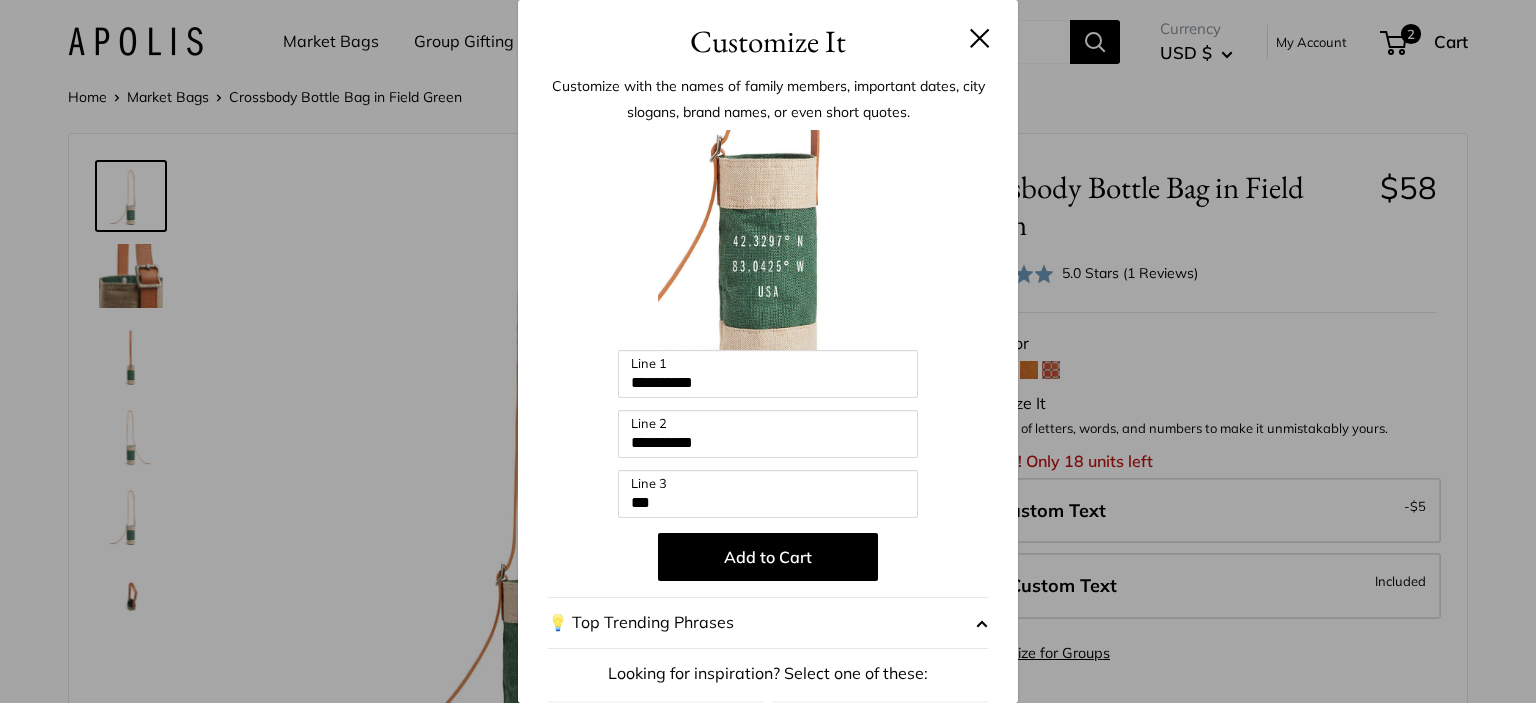 click on "Add to Cart" at bounding box center (768, 557) 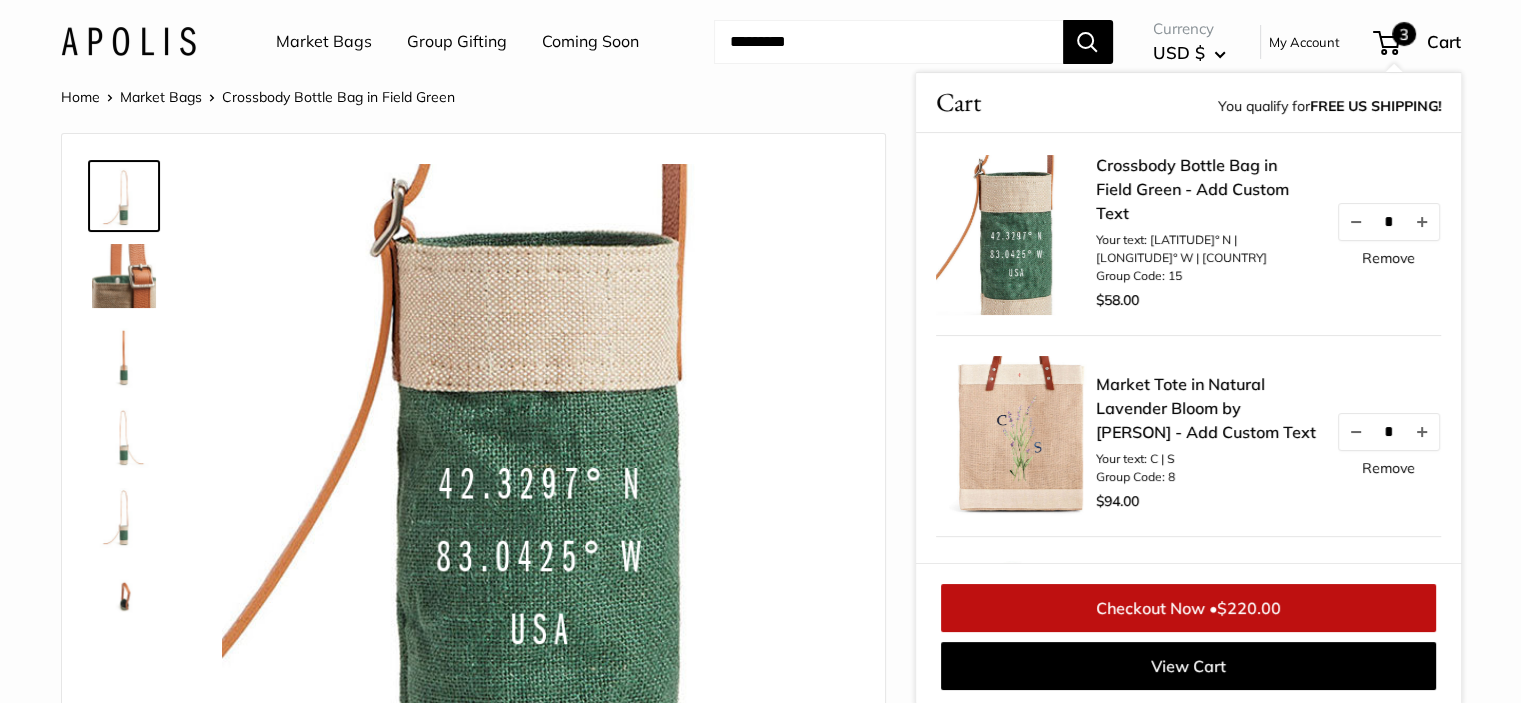click on "Remove" at bounding box center [1388, 468] 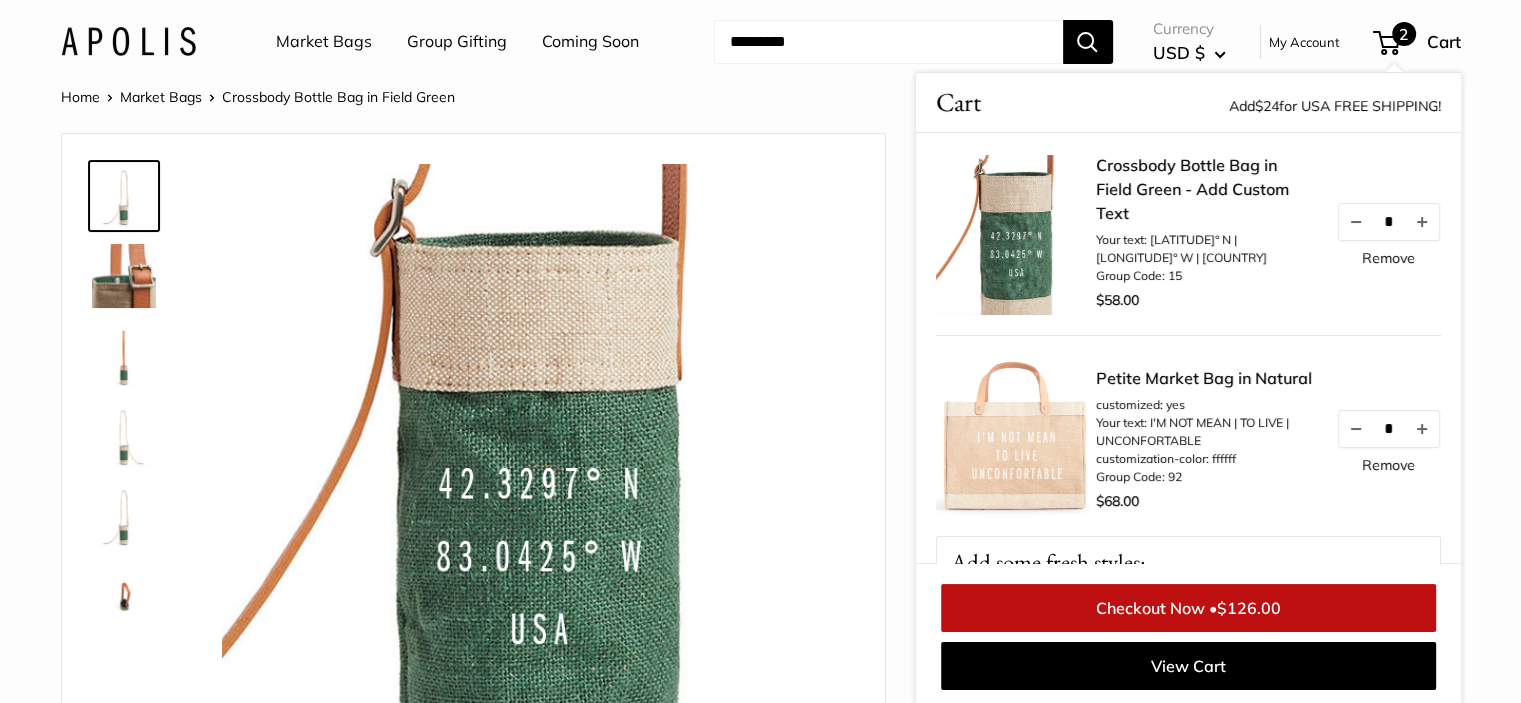 click on "Remove" at bounding box center [1388, 465] 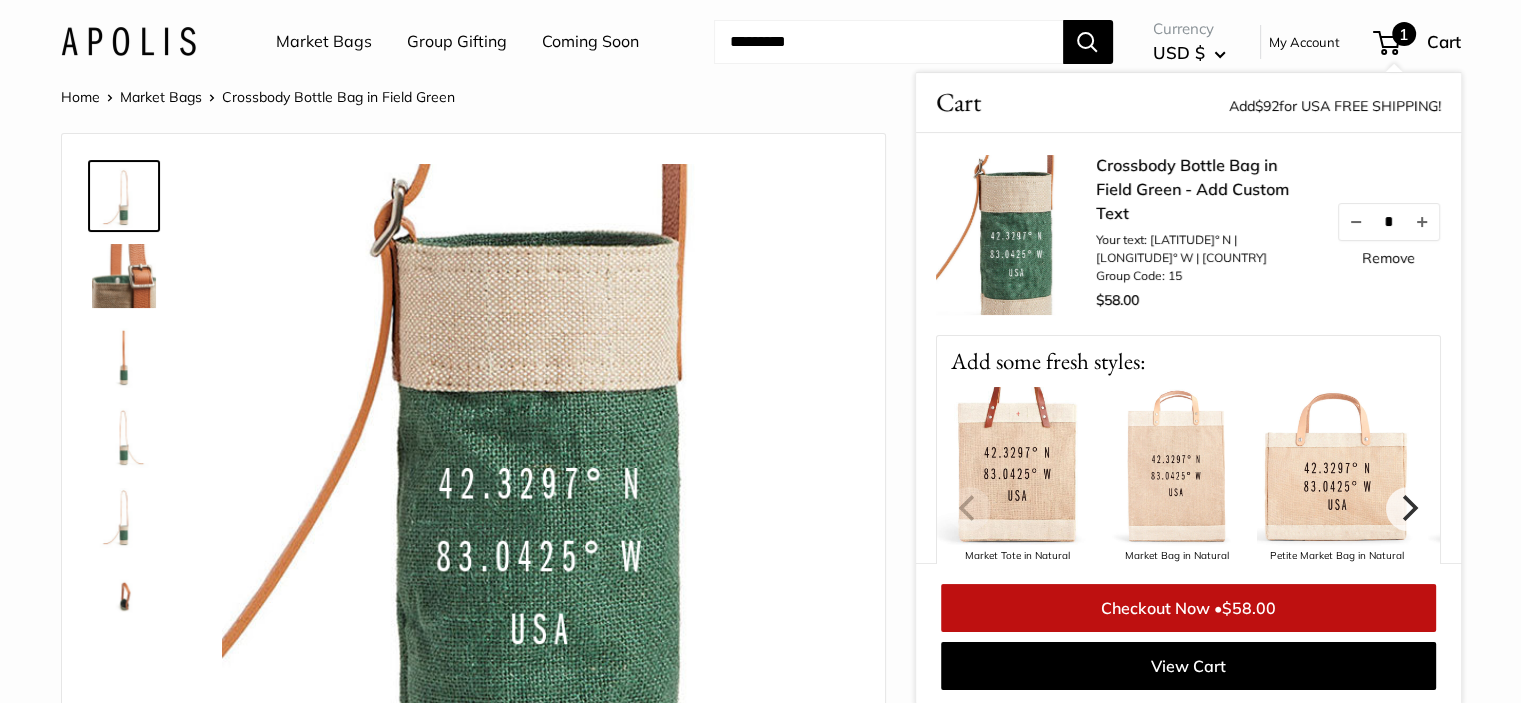click on "Remove" at bounding box center [1388, 258] 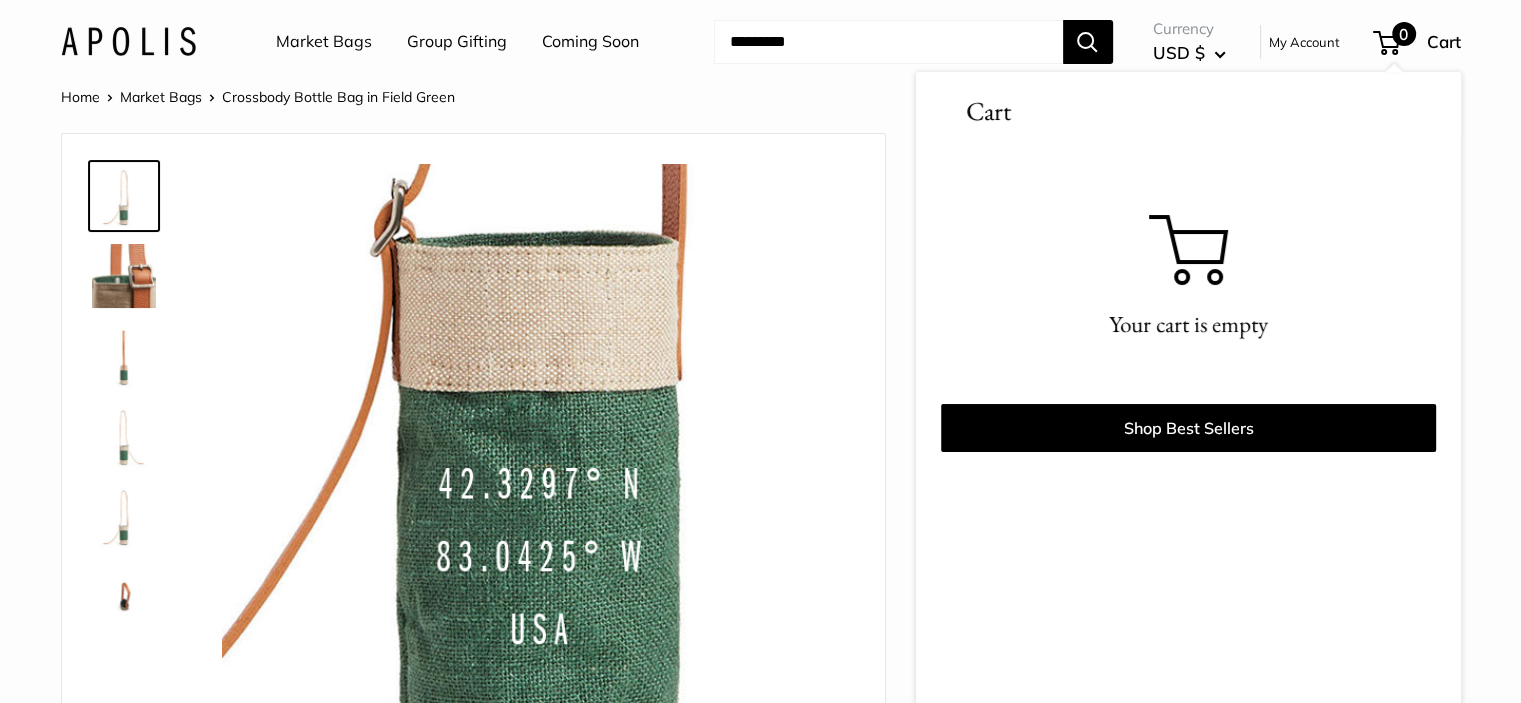 scroll, scrollTop: 1, scrollLeft: 0, axis: vertical 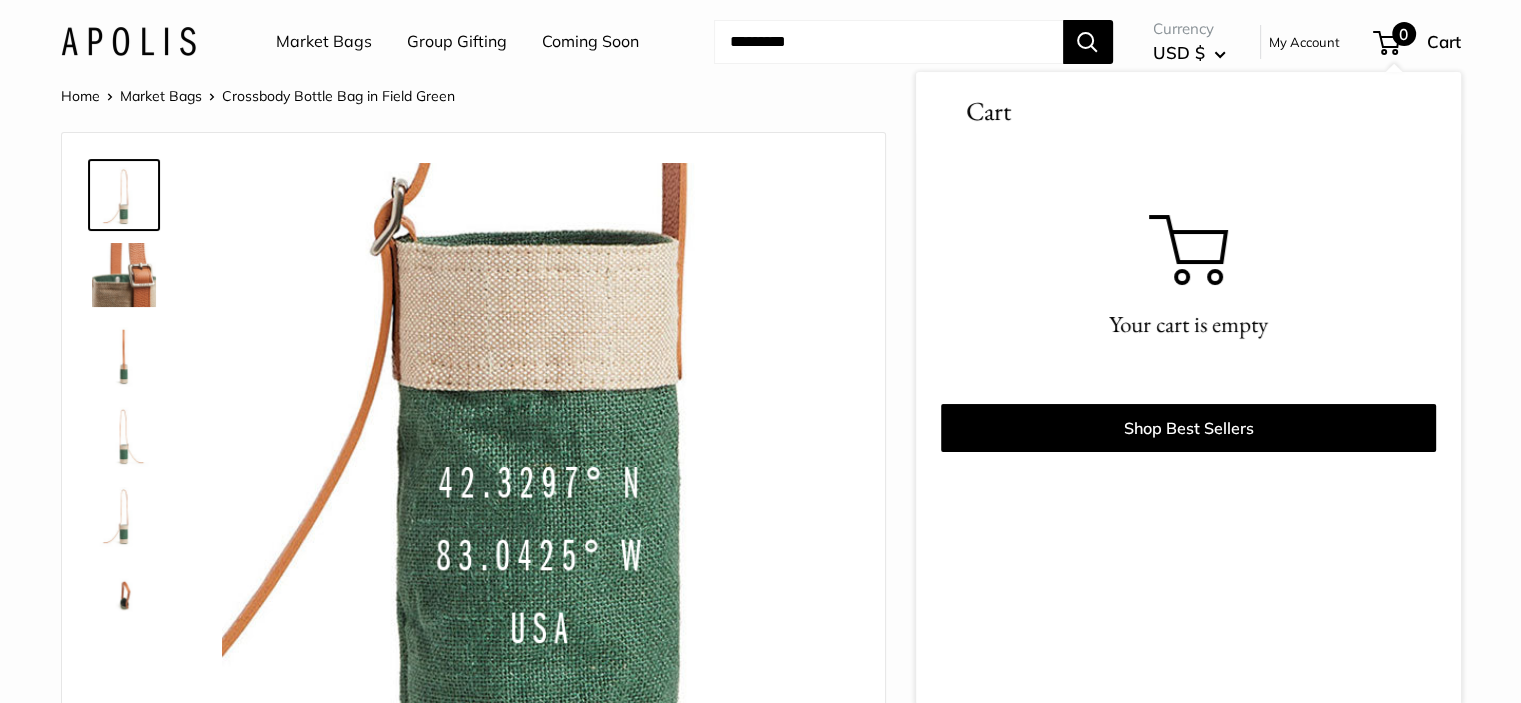 click on "0" at bounding box center (1386, 43) 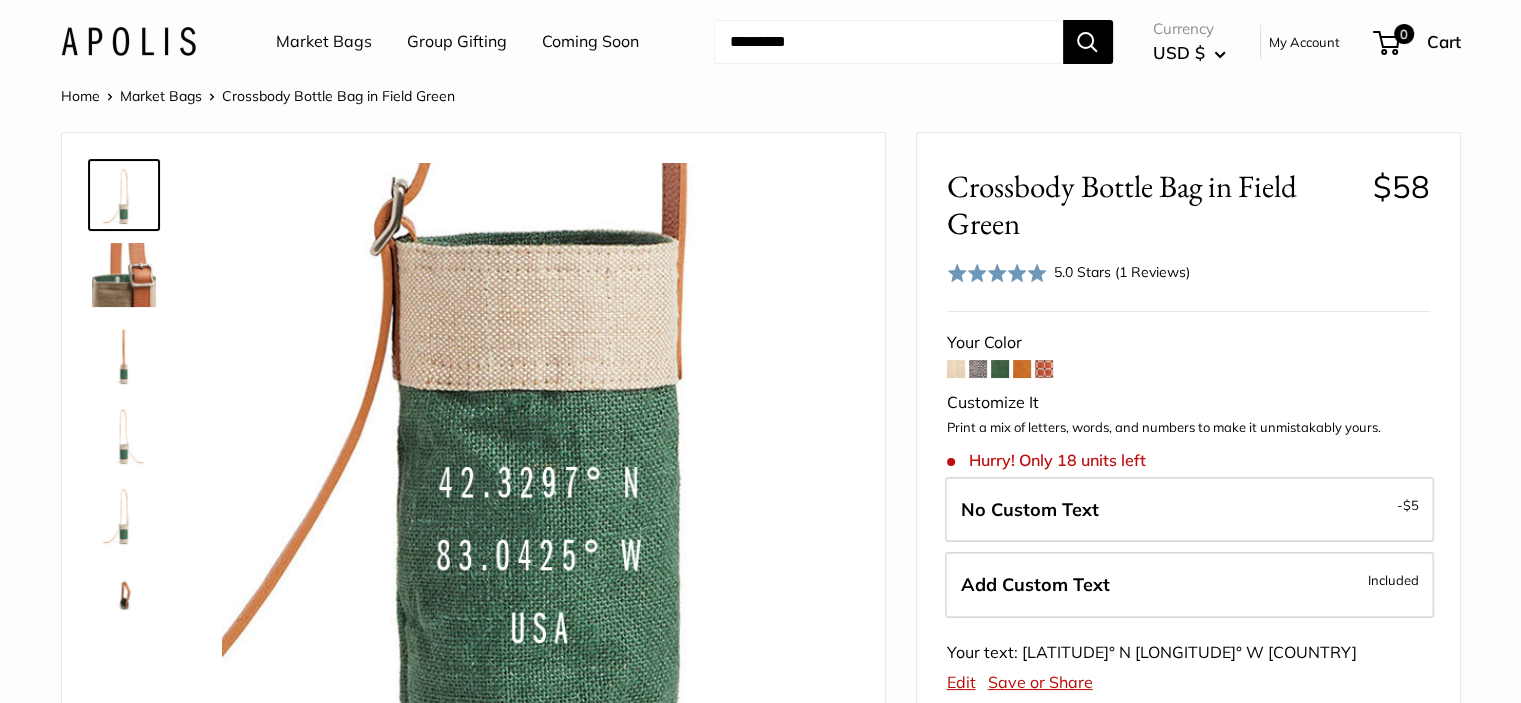 click on "Add Custom Text" at bounding box center [1035, 584] 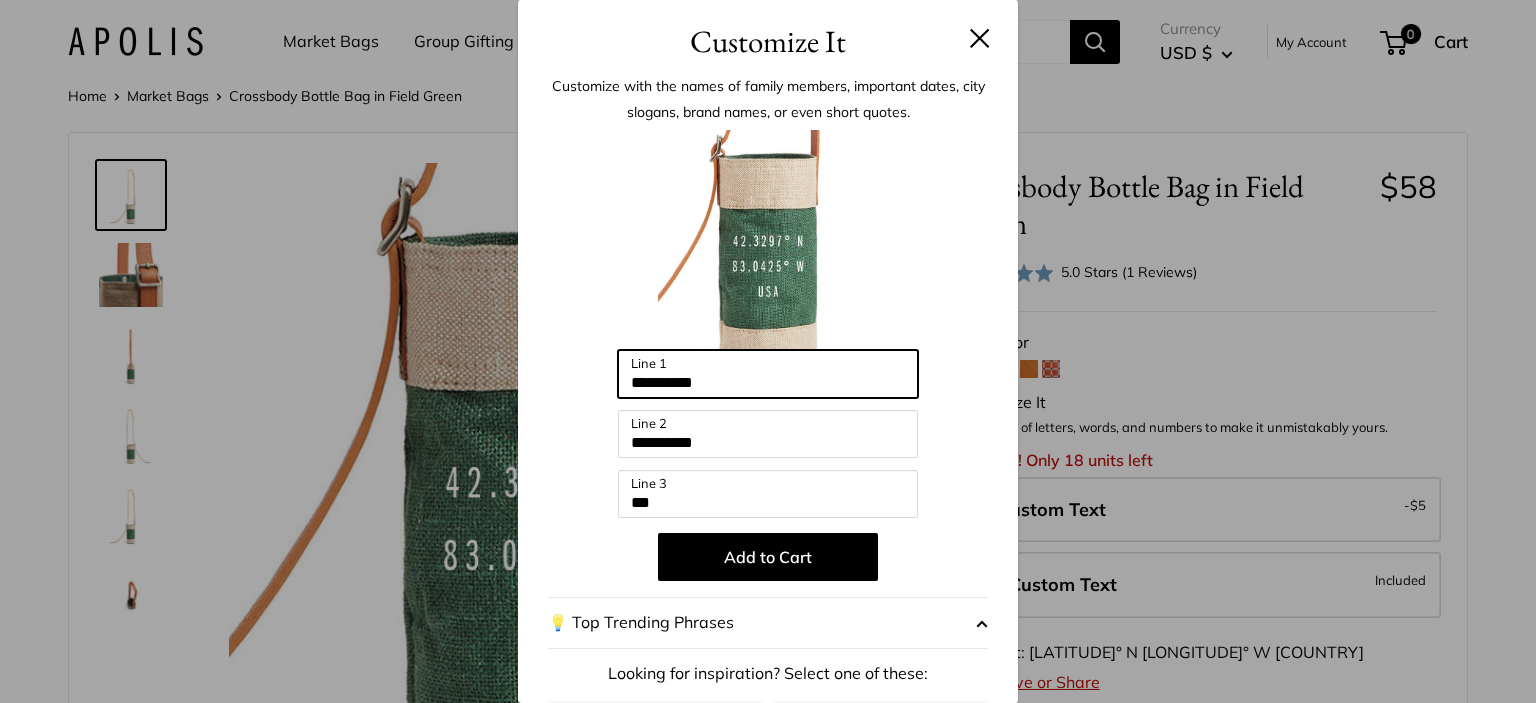 click on "**********" at bounding box center [768, 374] 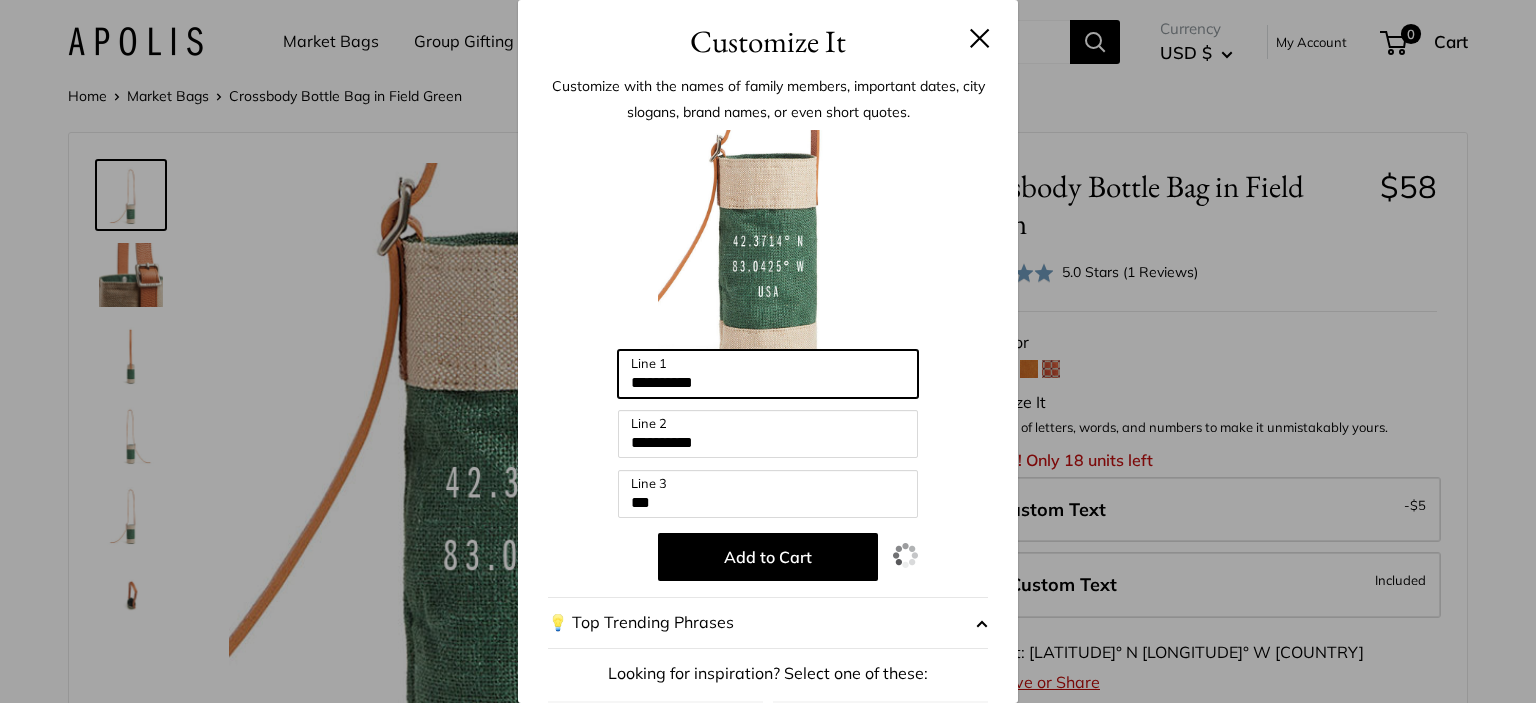type on "**********" 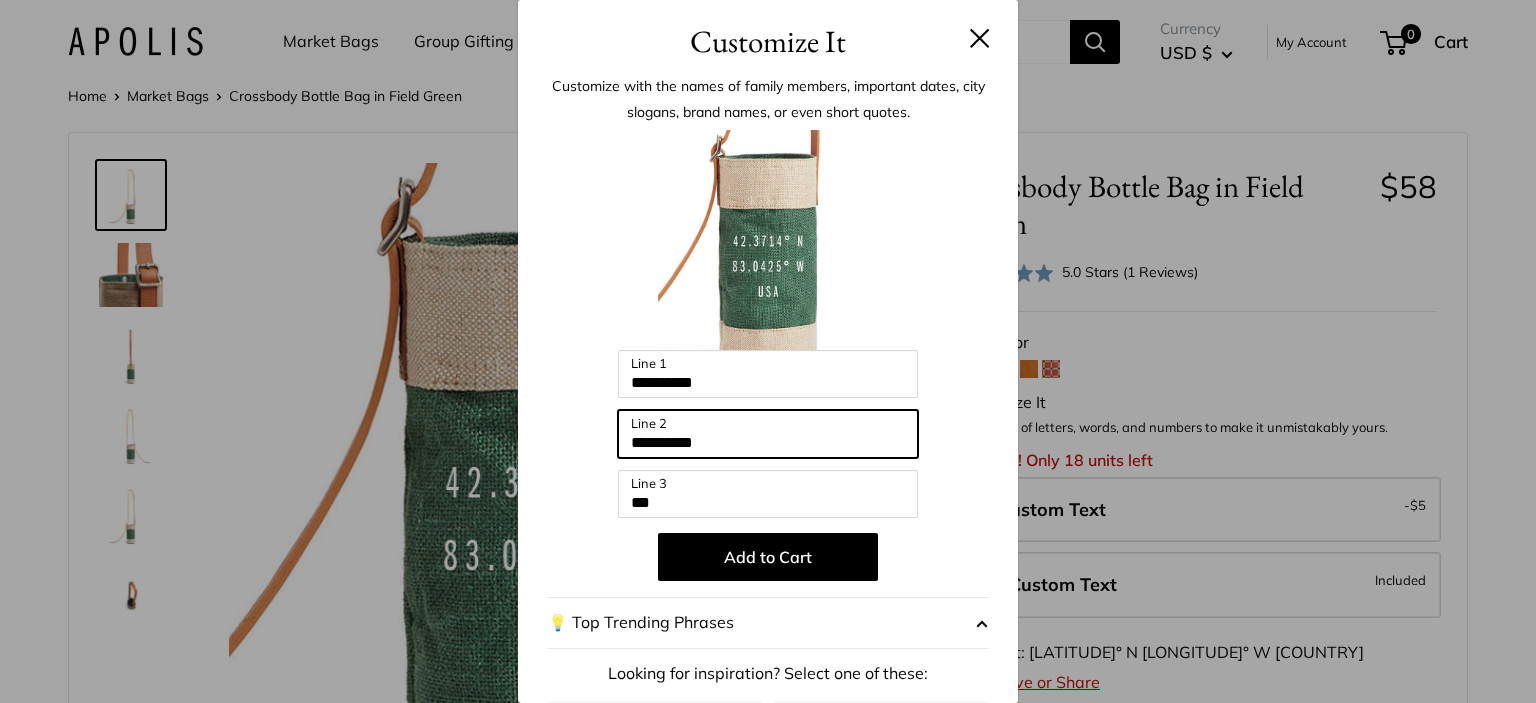 click on "**********" at bounding box center [768, 434] 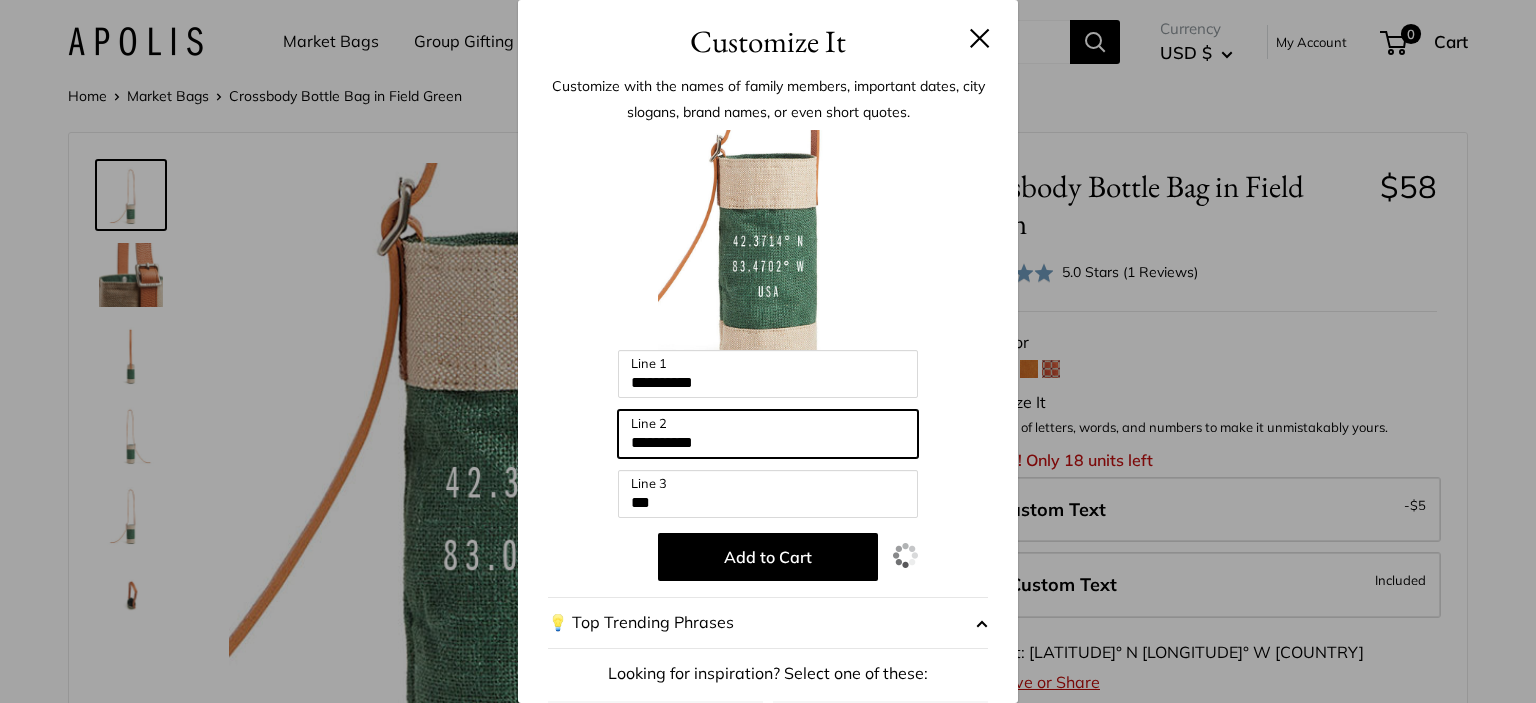 type on "**********" 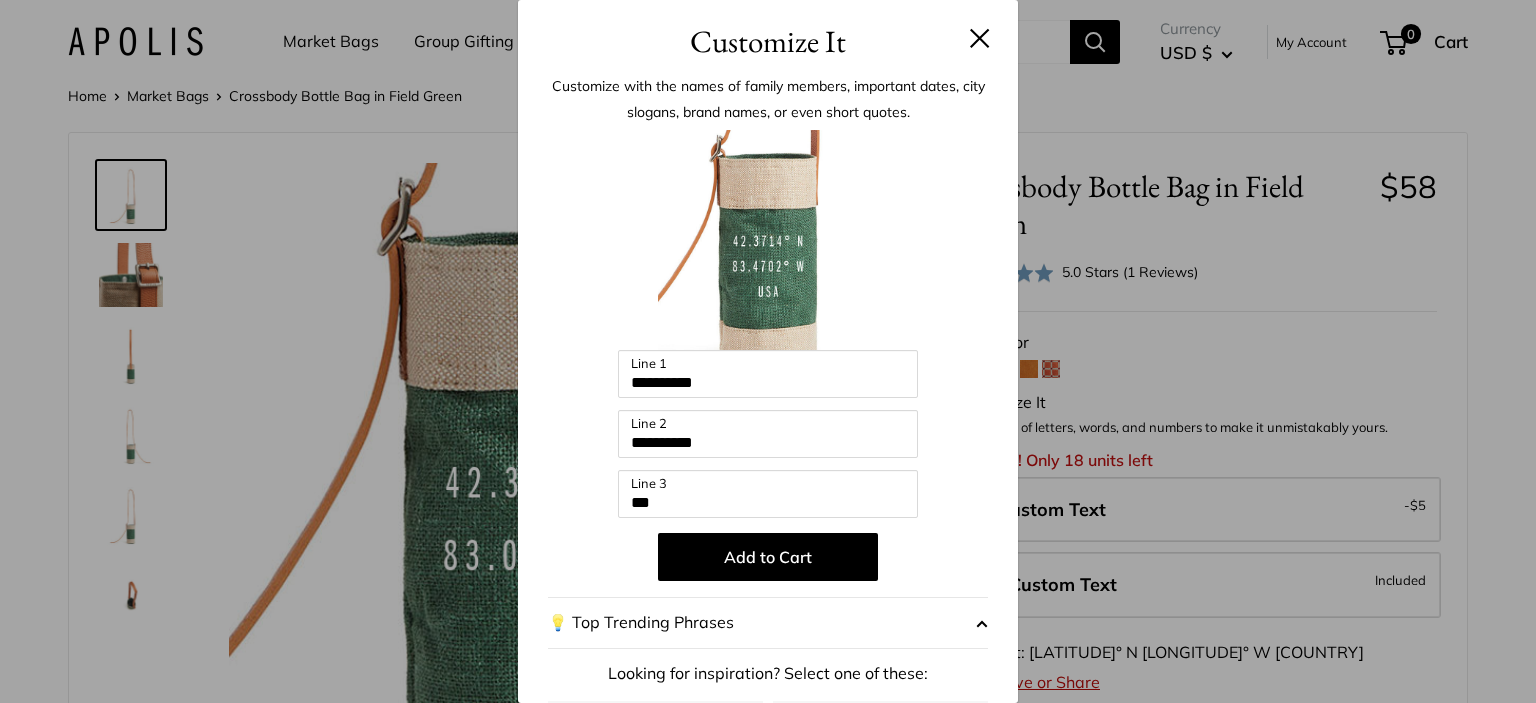 click on "Add to Cart" at bounding box center (768, 557) 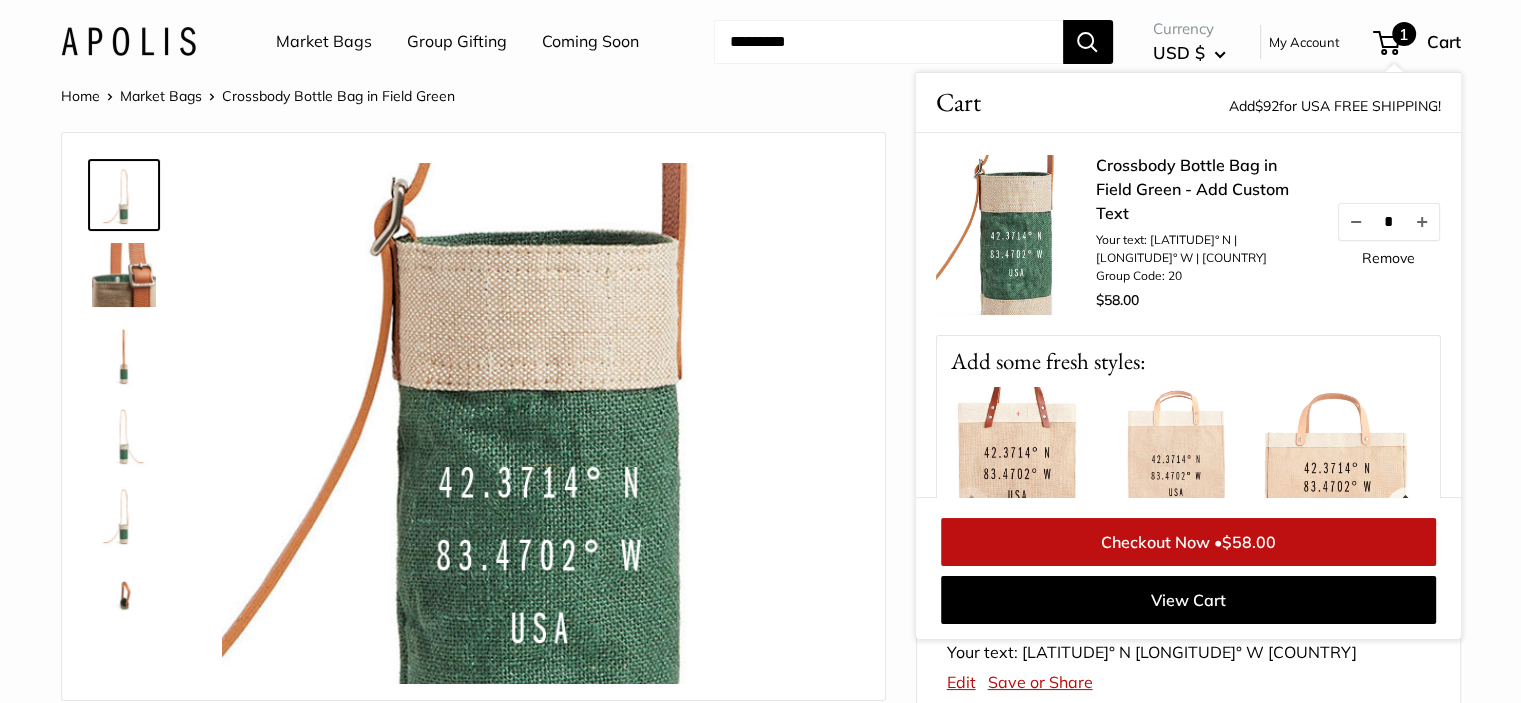 scroll, scrollTop: 0, scrollLeft: 0, axis: both 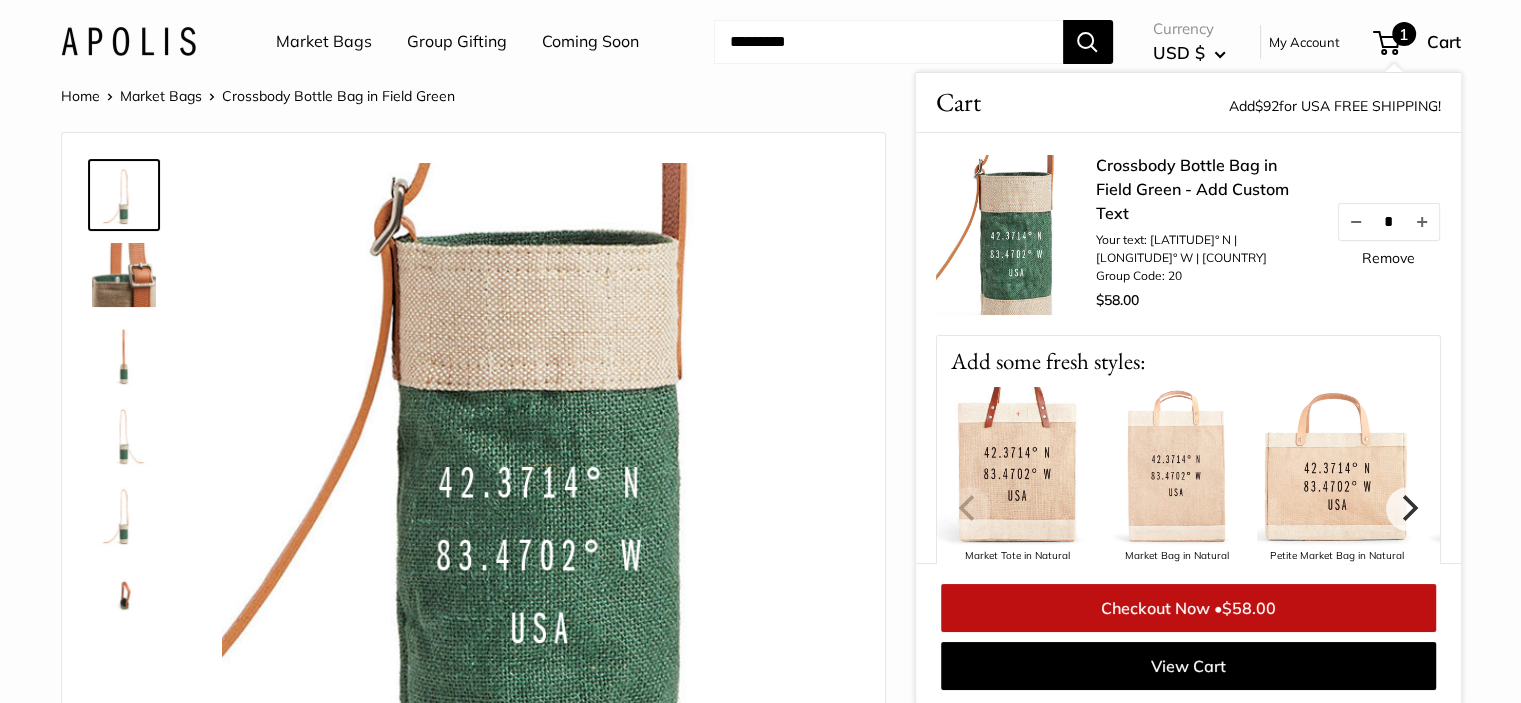 click on "Remove" at bounding box center (1388, 258) 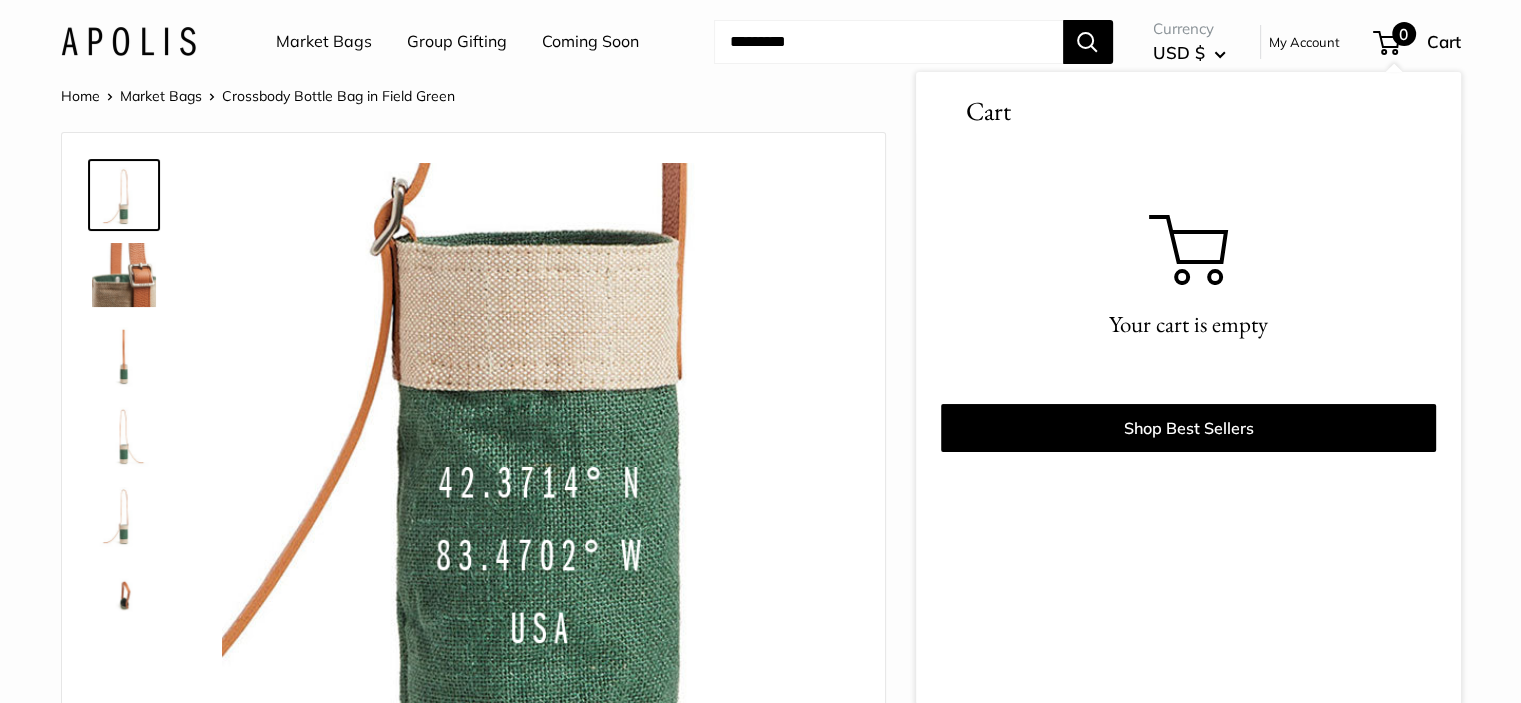 click at bounding box center [1382, 43] 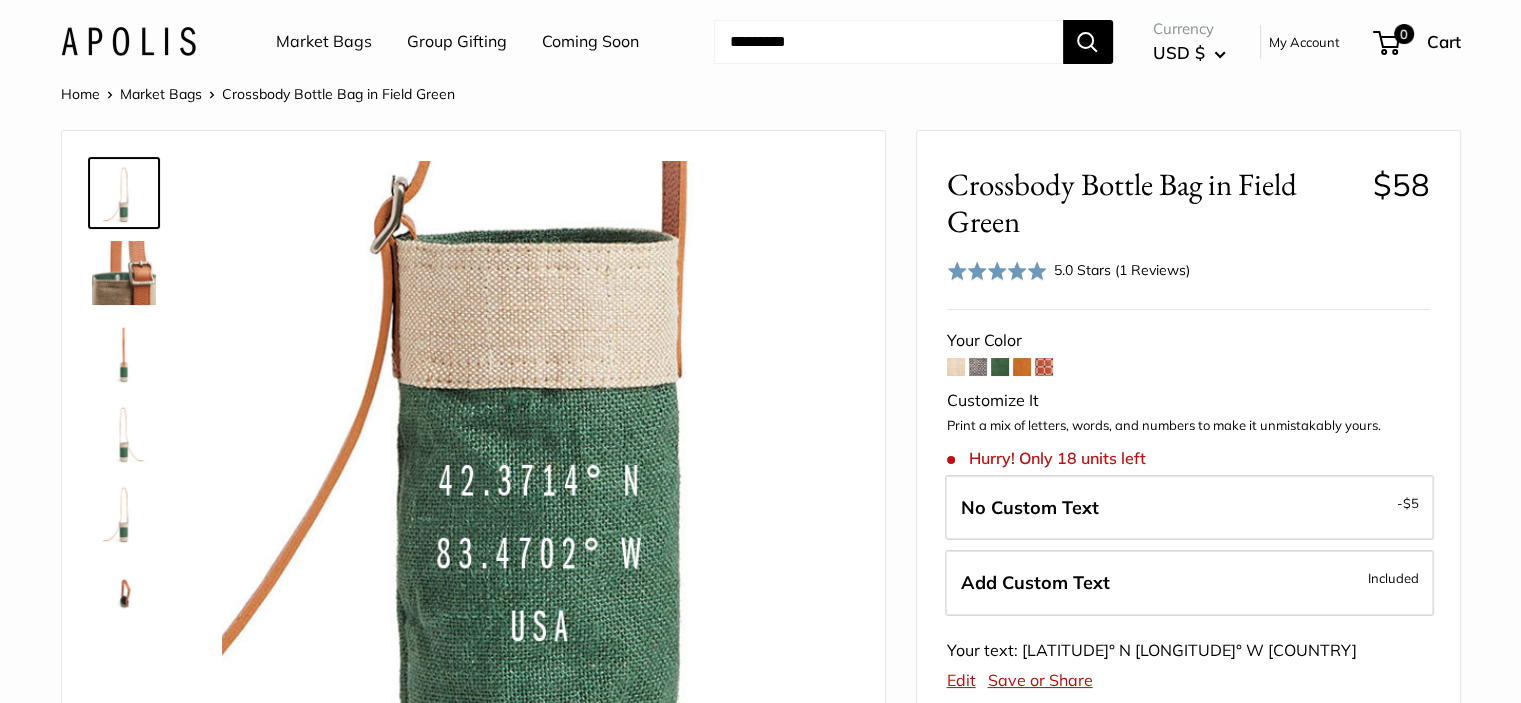 click on "Add Custom Text
Included" at bounding box center [1189, 583] 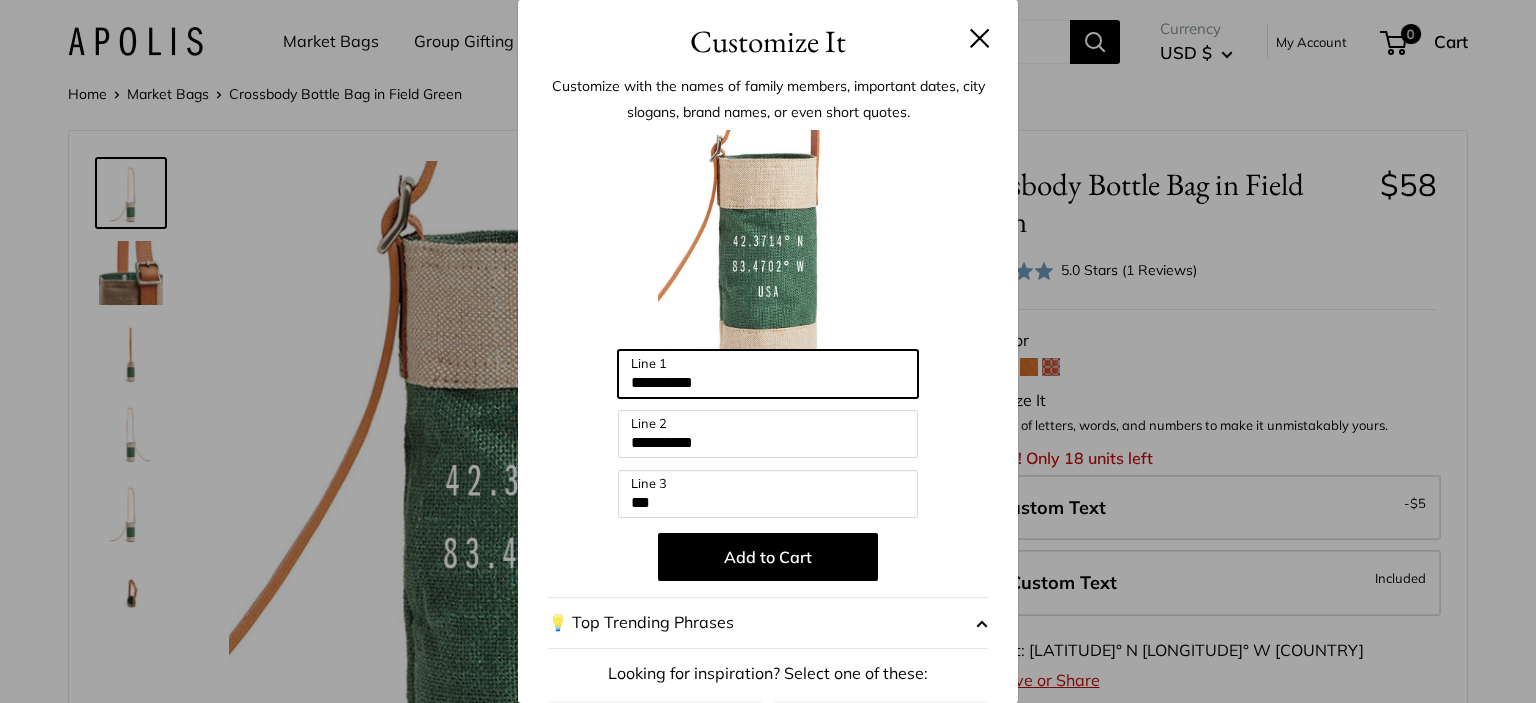 click on "**********" at bounding box center [768, 374] 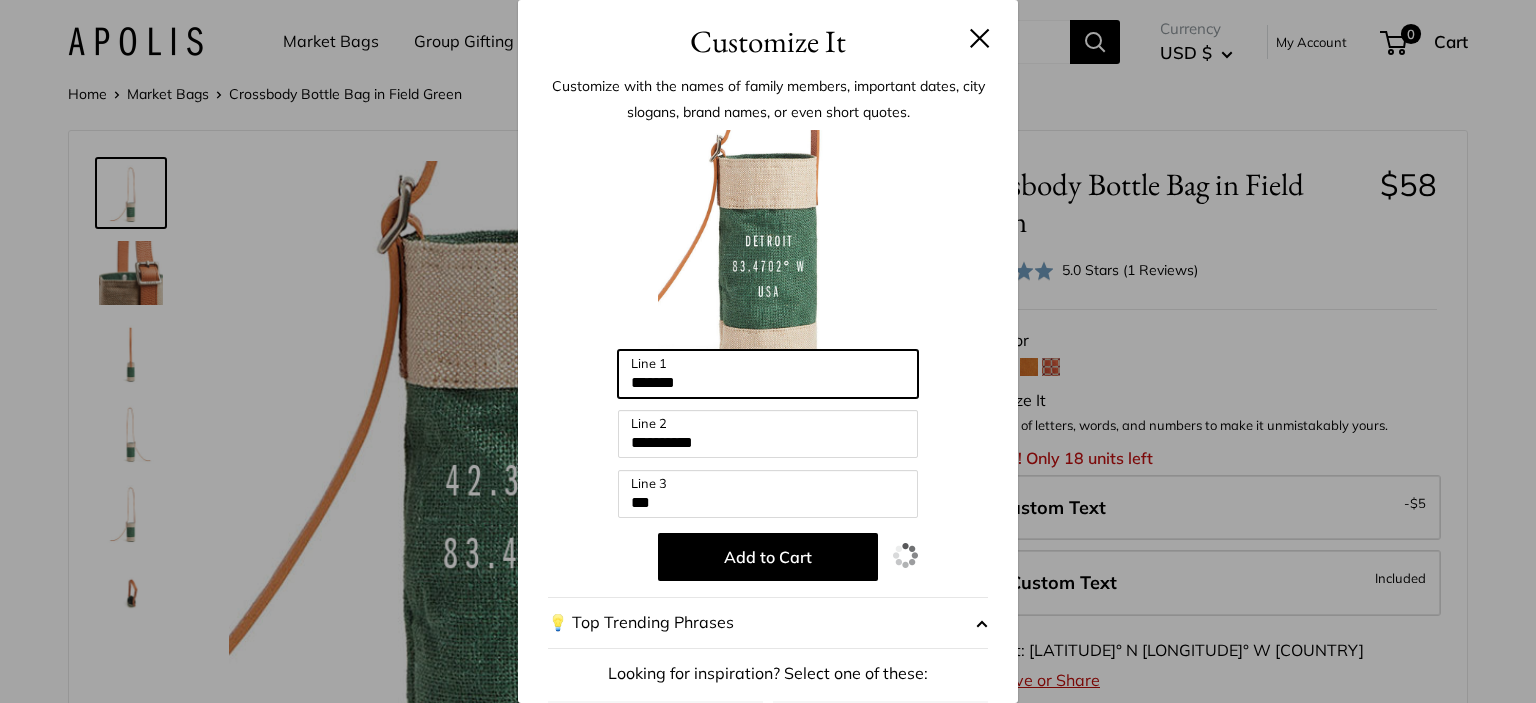 type on "*******" 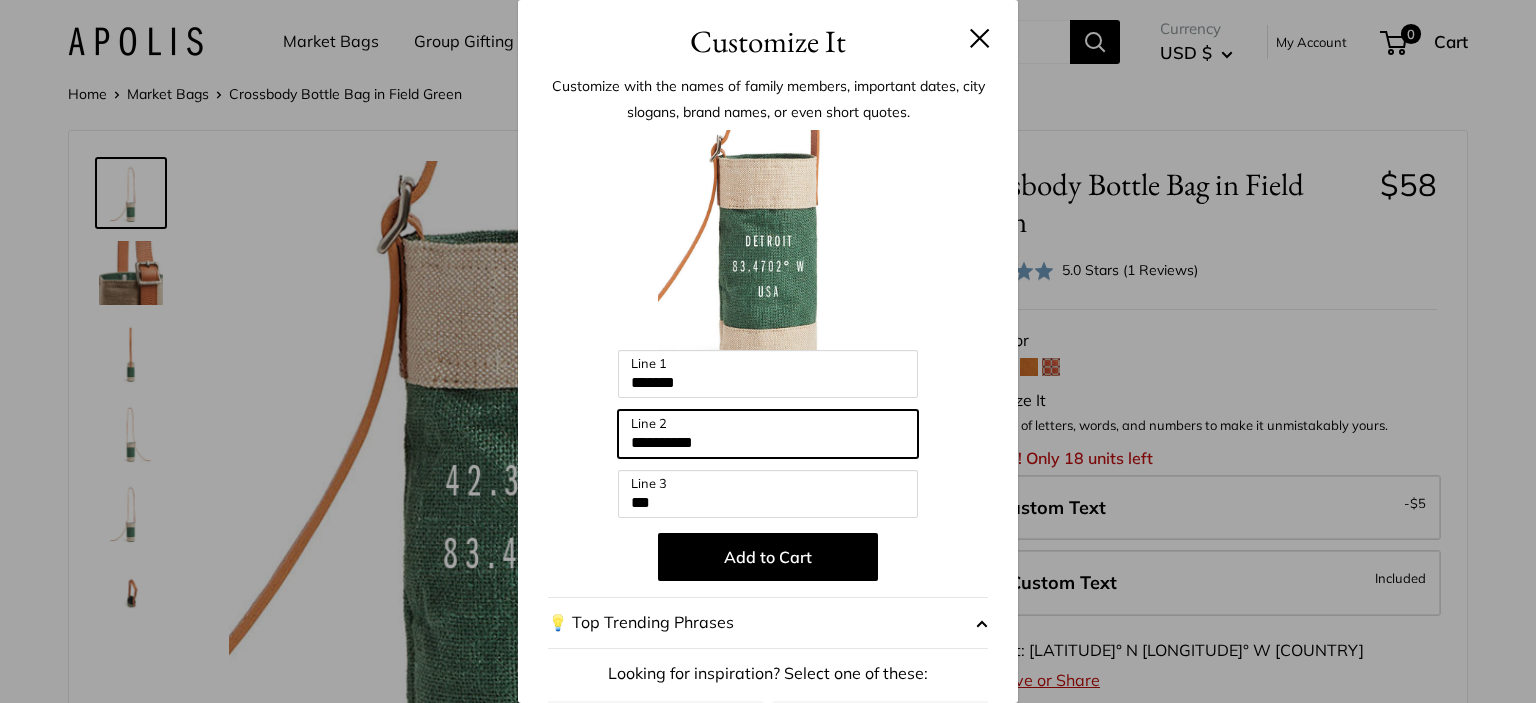 click on "**********" at bounding box center [768, 434] 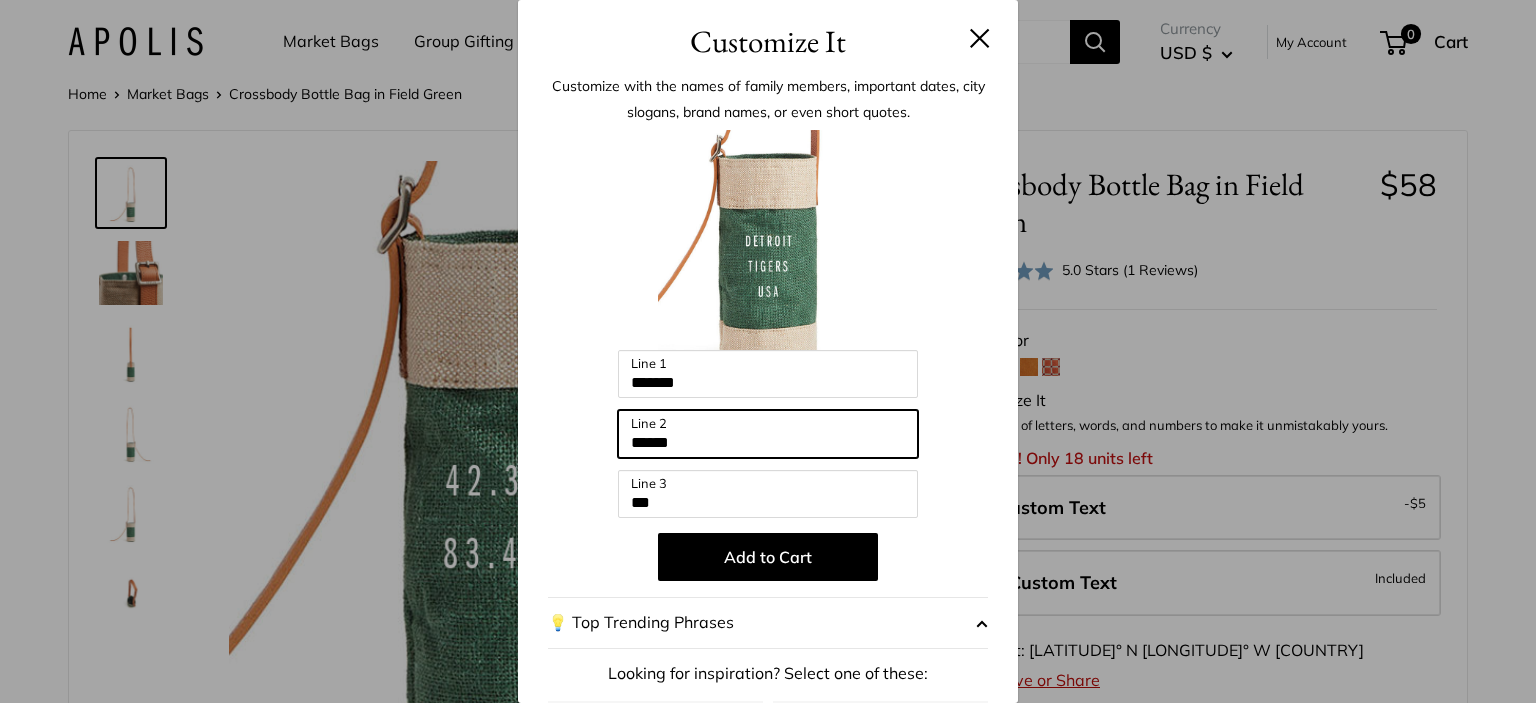 type on "******" 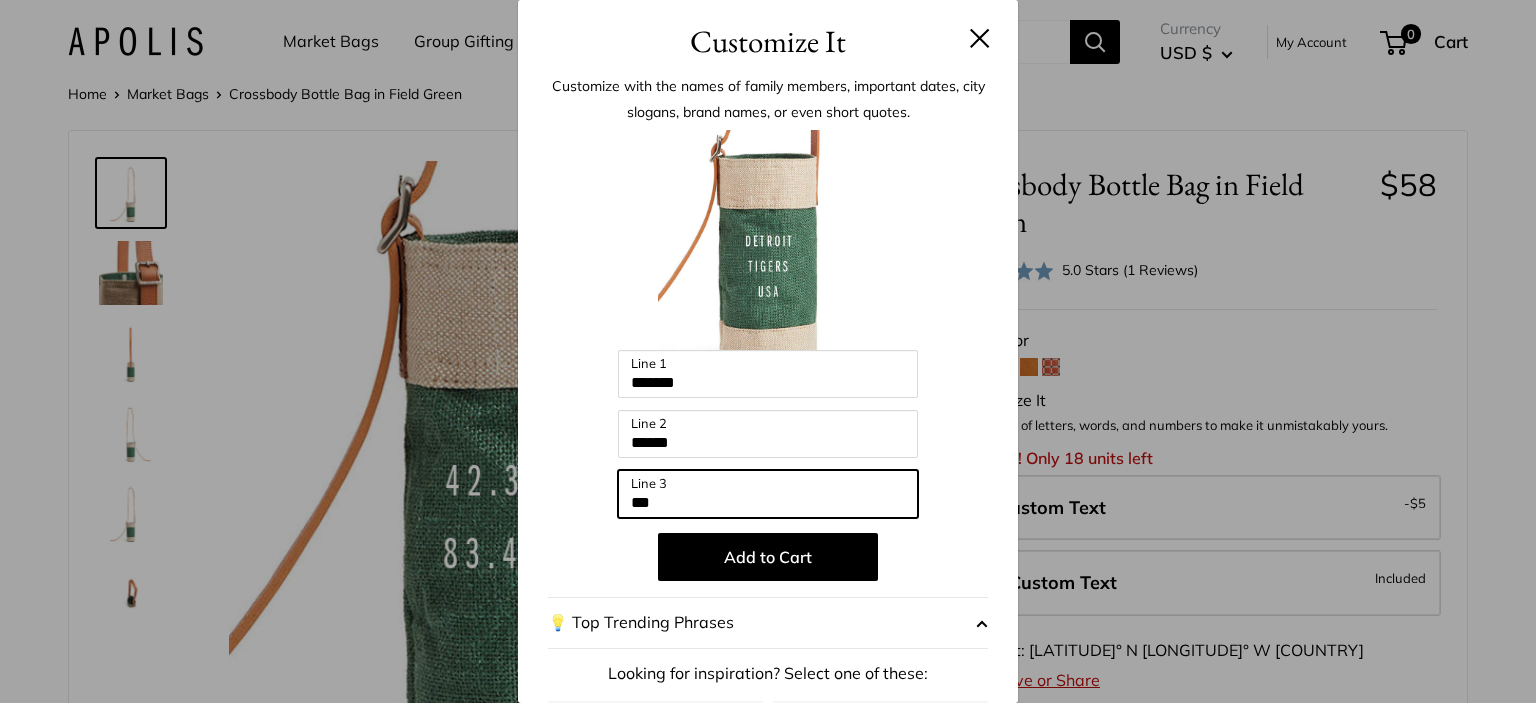 click on "***" at bounding box center [768, 494] 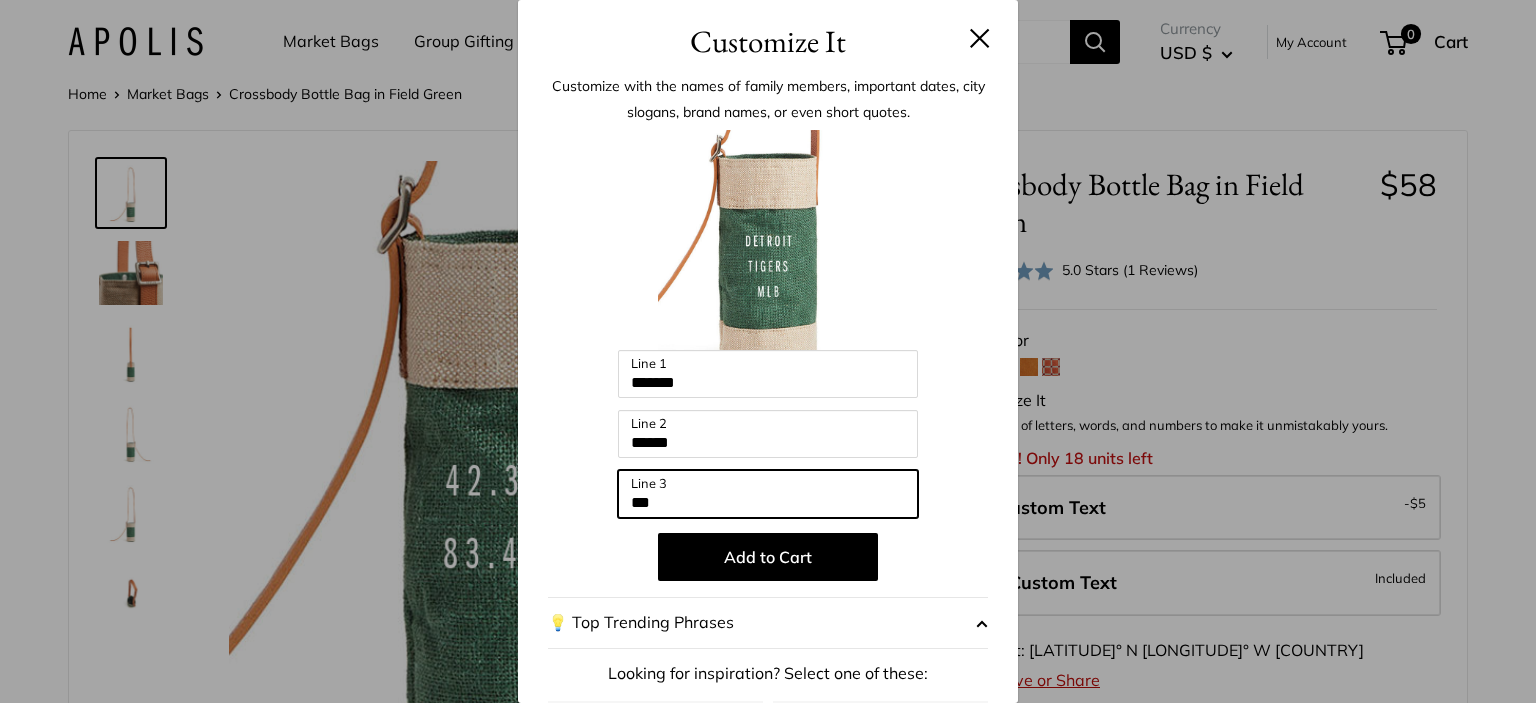 type on "***" 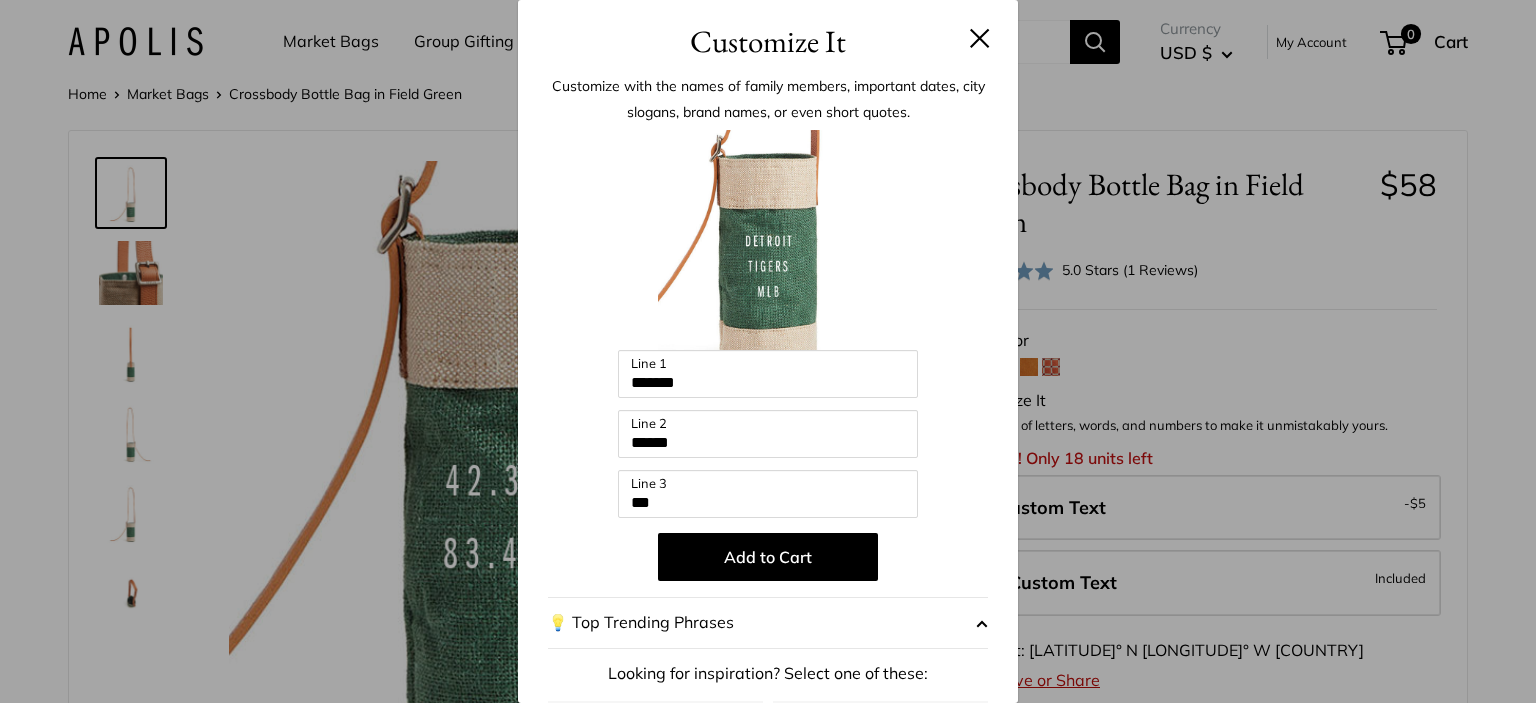 click on "Add to Cart" at bounding box center [768, 557] 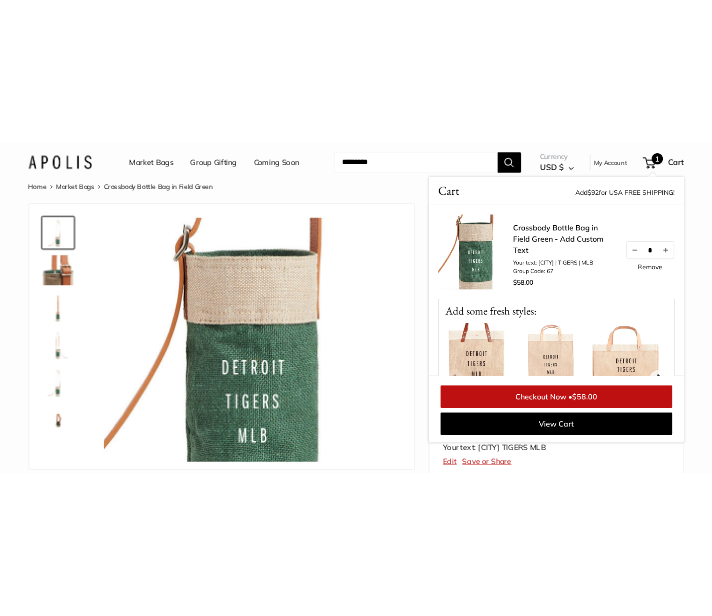 scroll, scrollTop: 0, scrollLeft: 0, axis: both 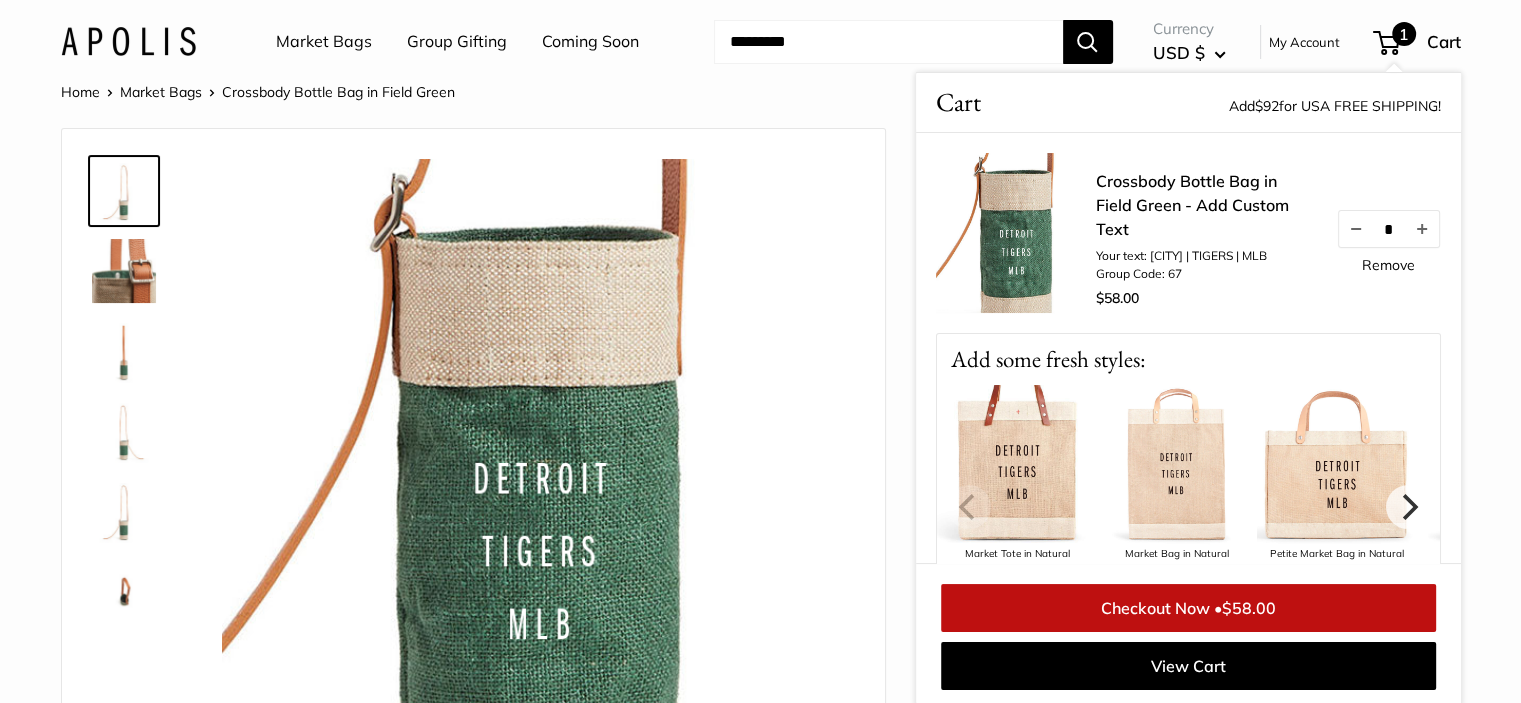 click on "Remove" at bounding box center [1388, 265] 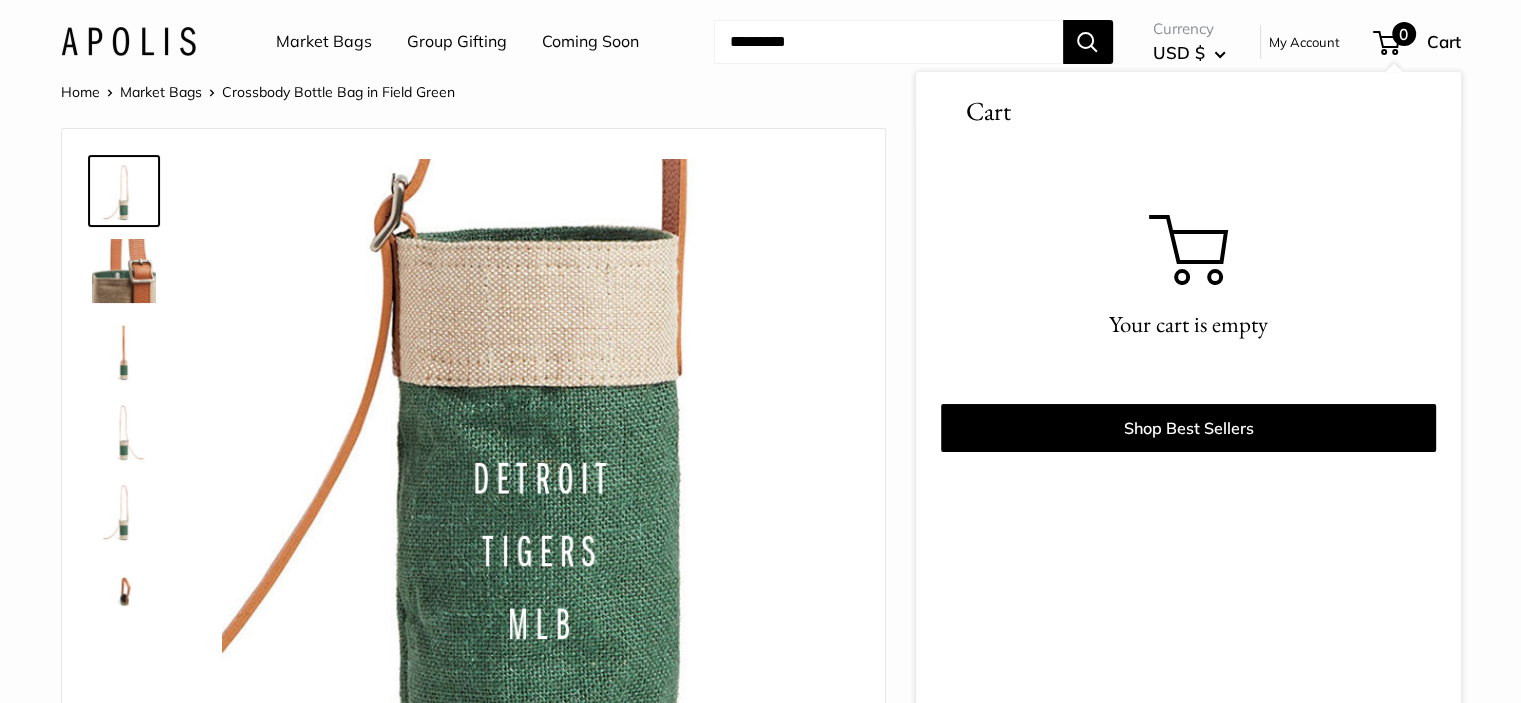 click at bounding box center (888, 42) 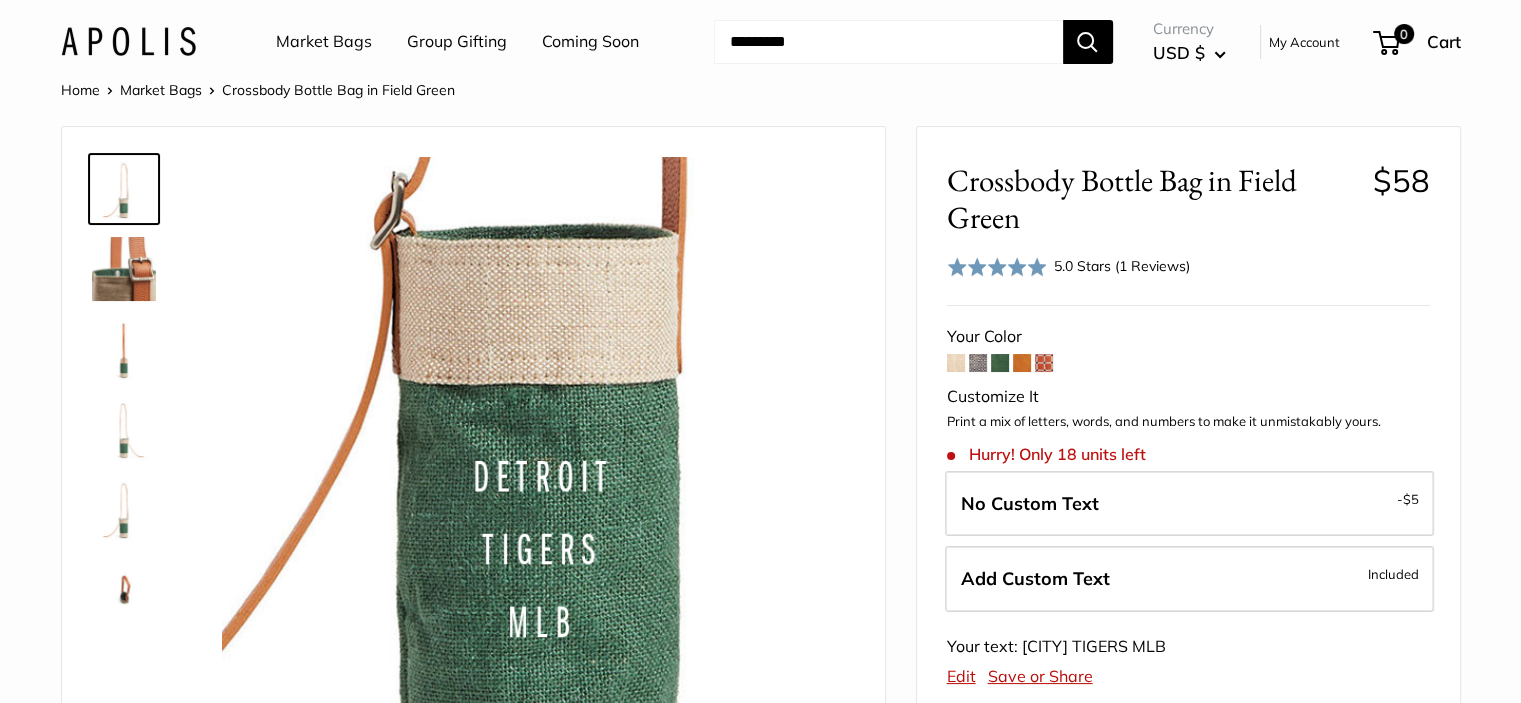 click at bounding box center (888, 42) 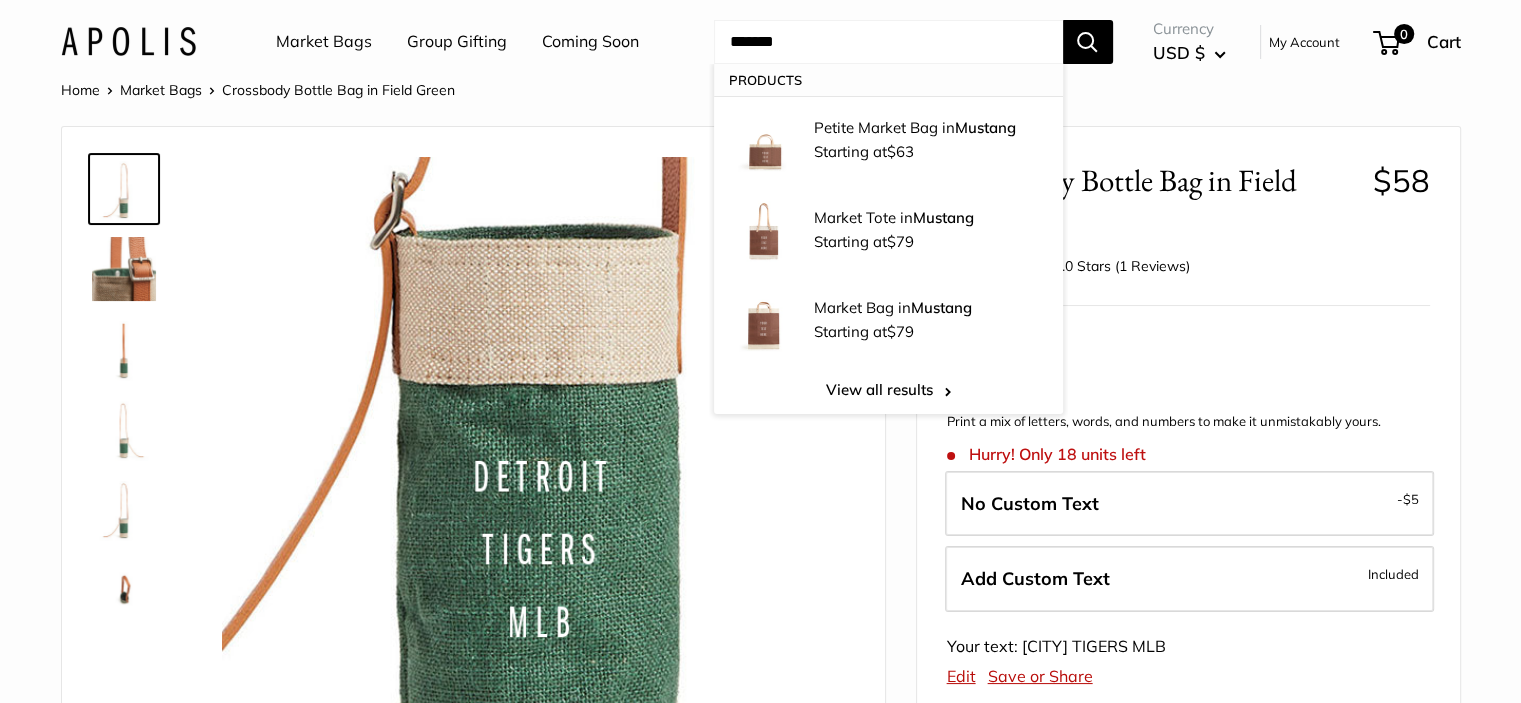 type on "*******" 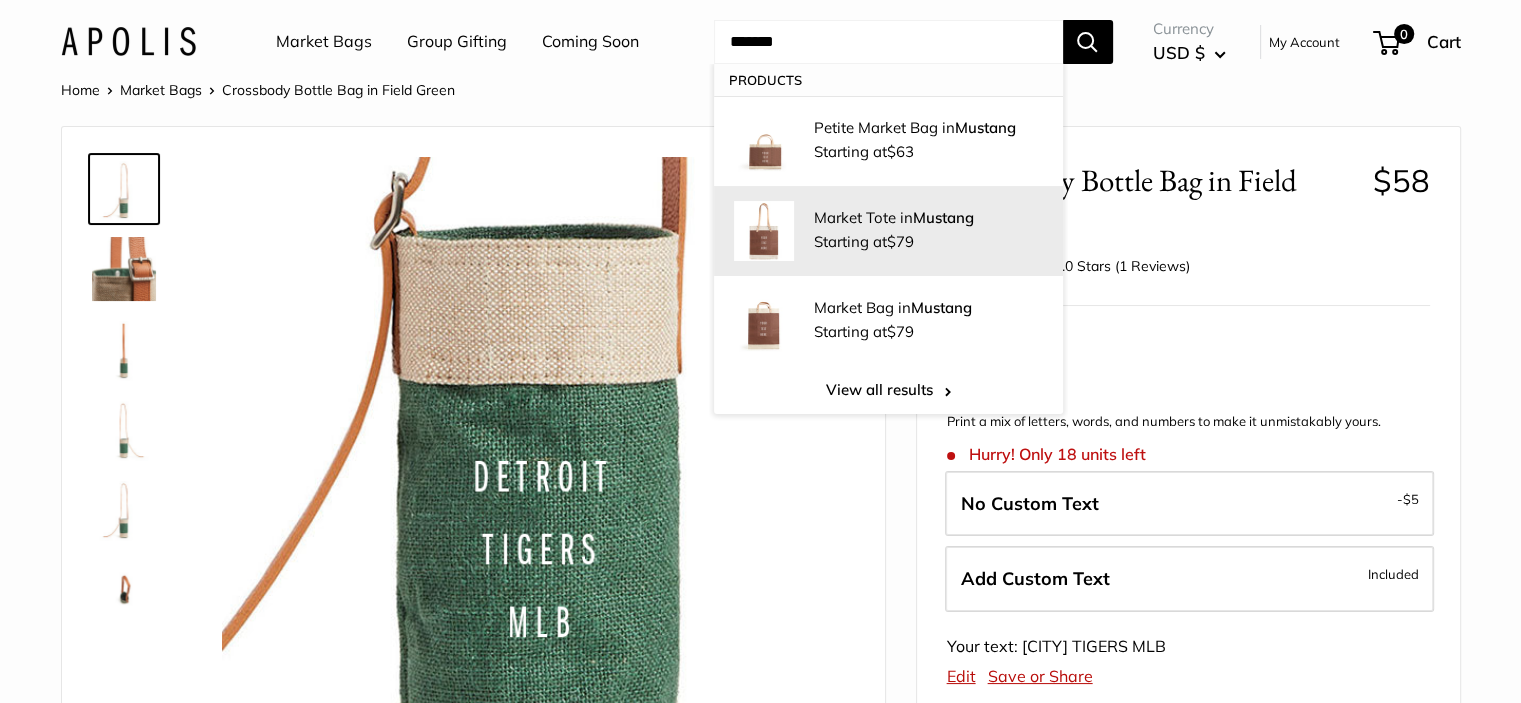 click on "Market Tote in  Mustang" at bounding box center (928, 217) 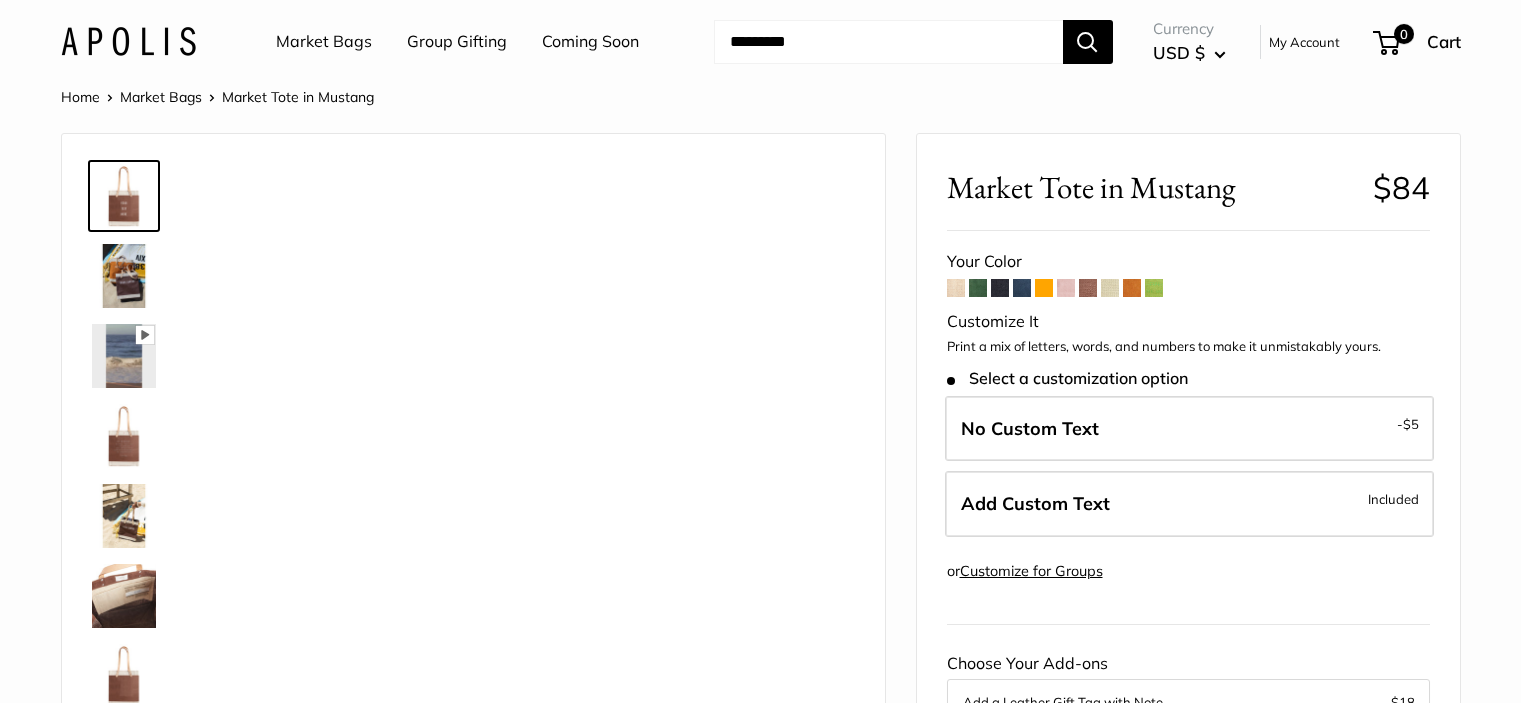 click on "No Custom Text" at bounding box center (1030, 428) 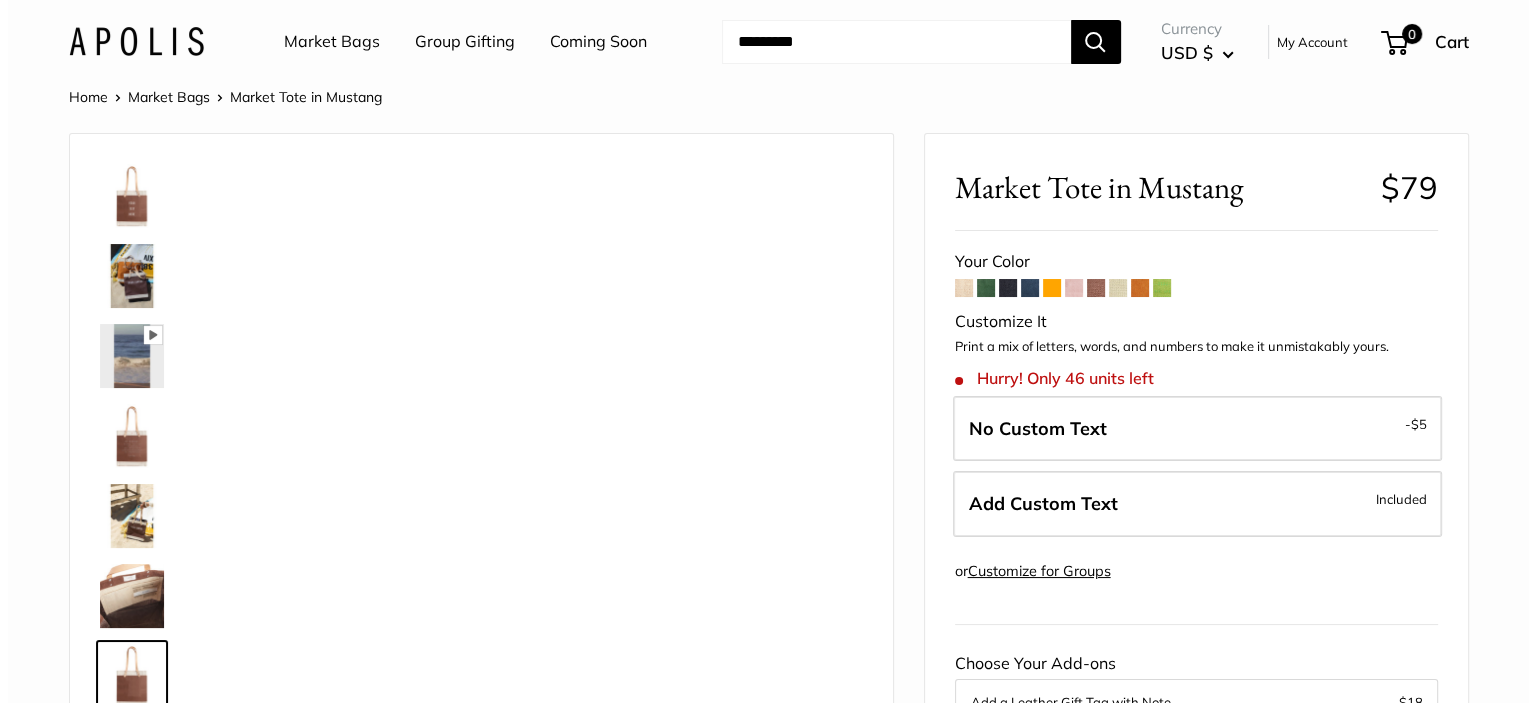 scroll, scrollTop: 0, scrollLeft: 0, axis: both 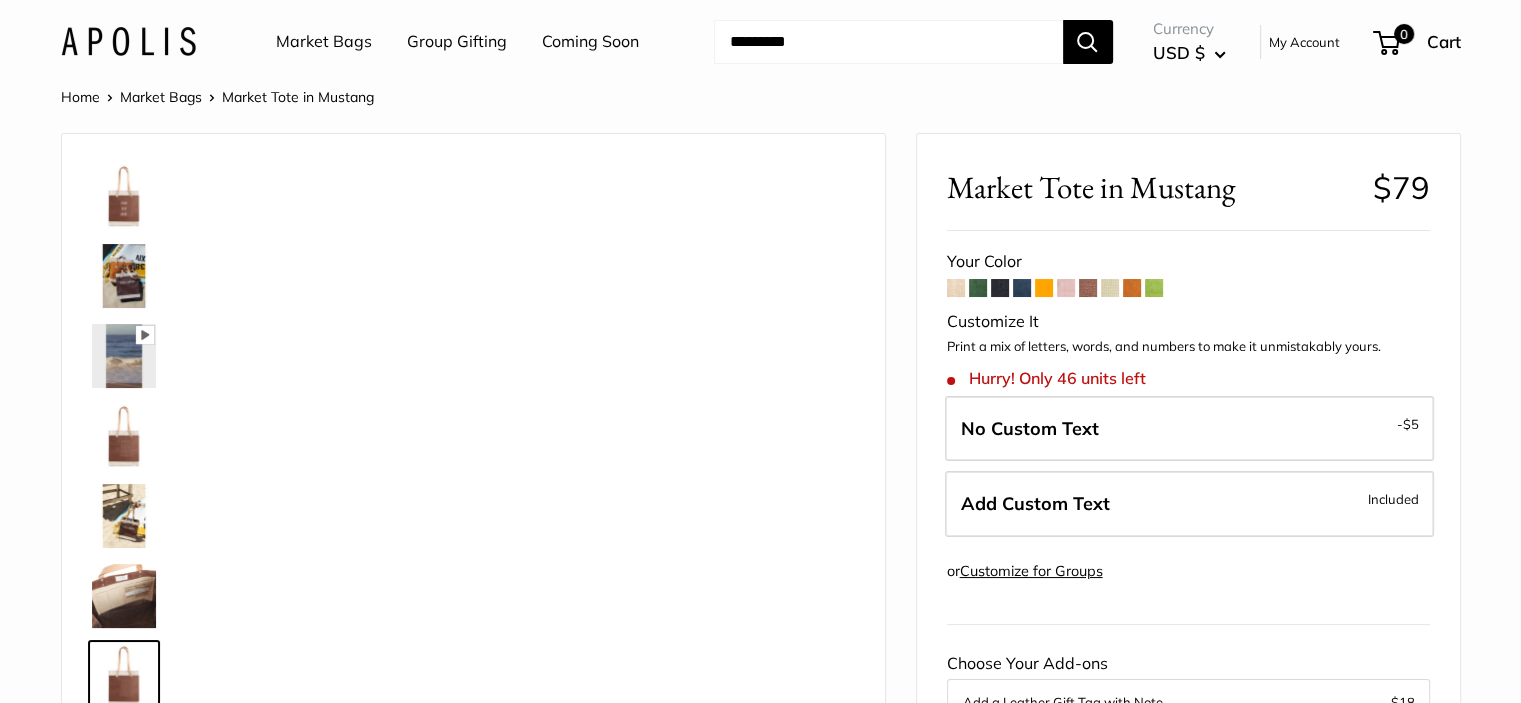 click on "No Custom Text" at bounding box center (1030, 428) 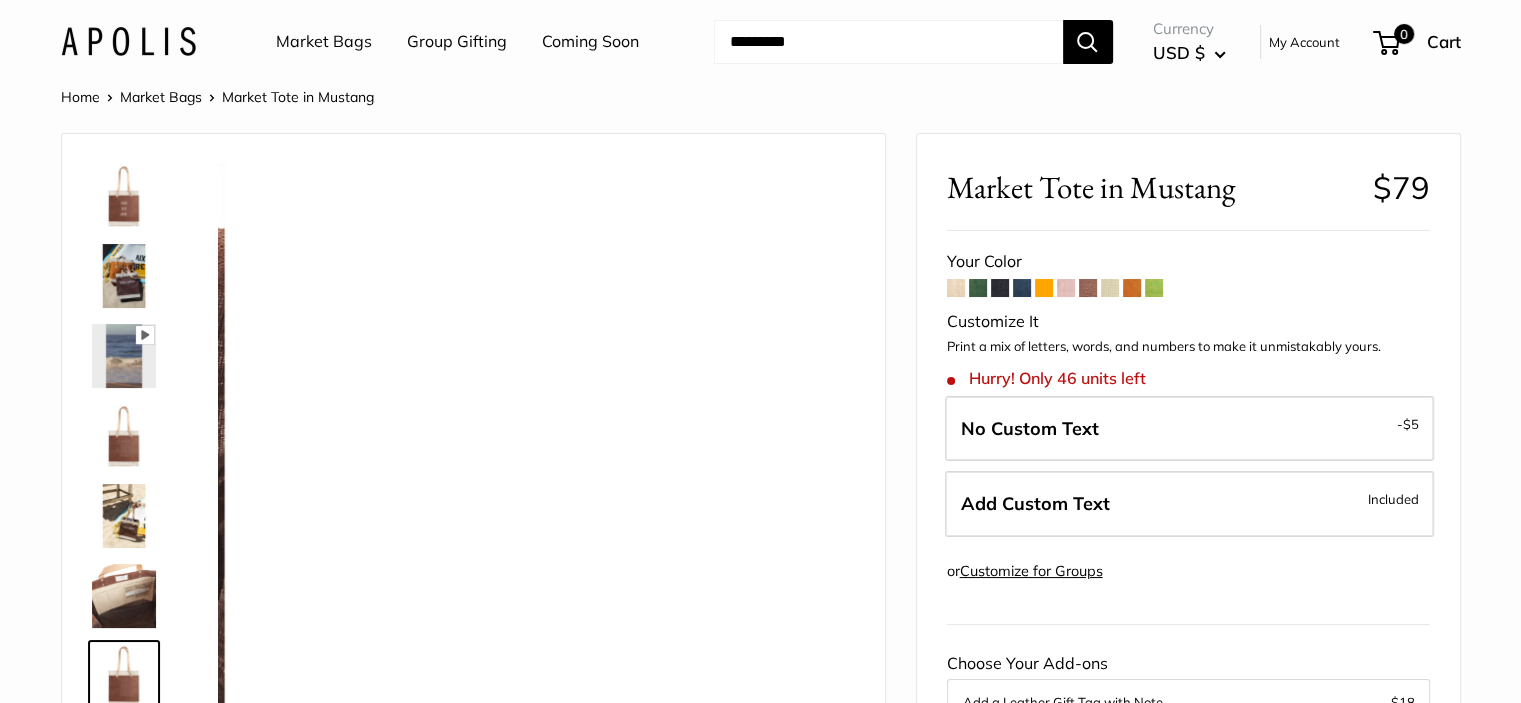 click on "Add Custom Text
Included" at bounding box center (1189, 504) 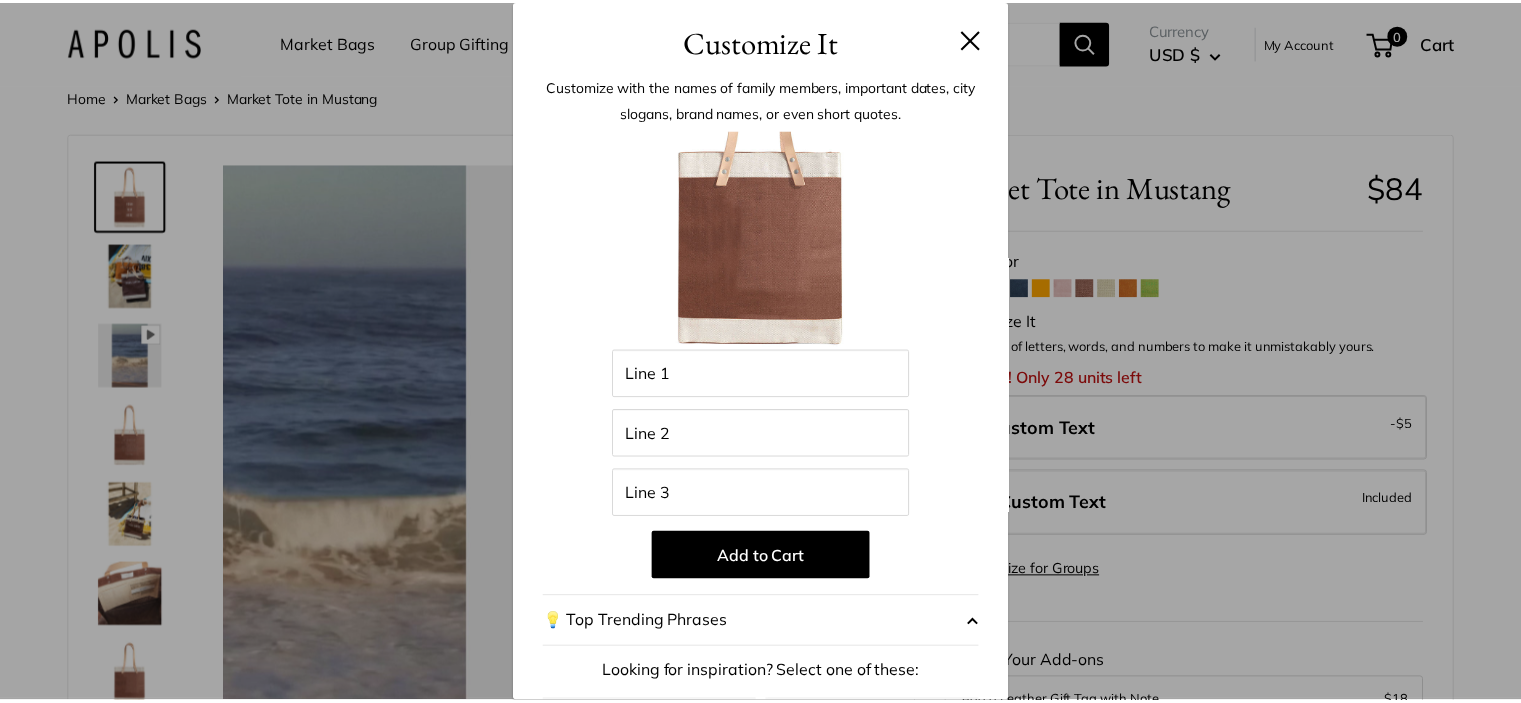scroll, scrollTop: 0, scrollLeft: 0, axis: both 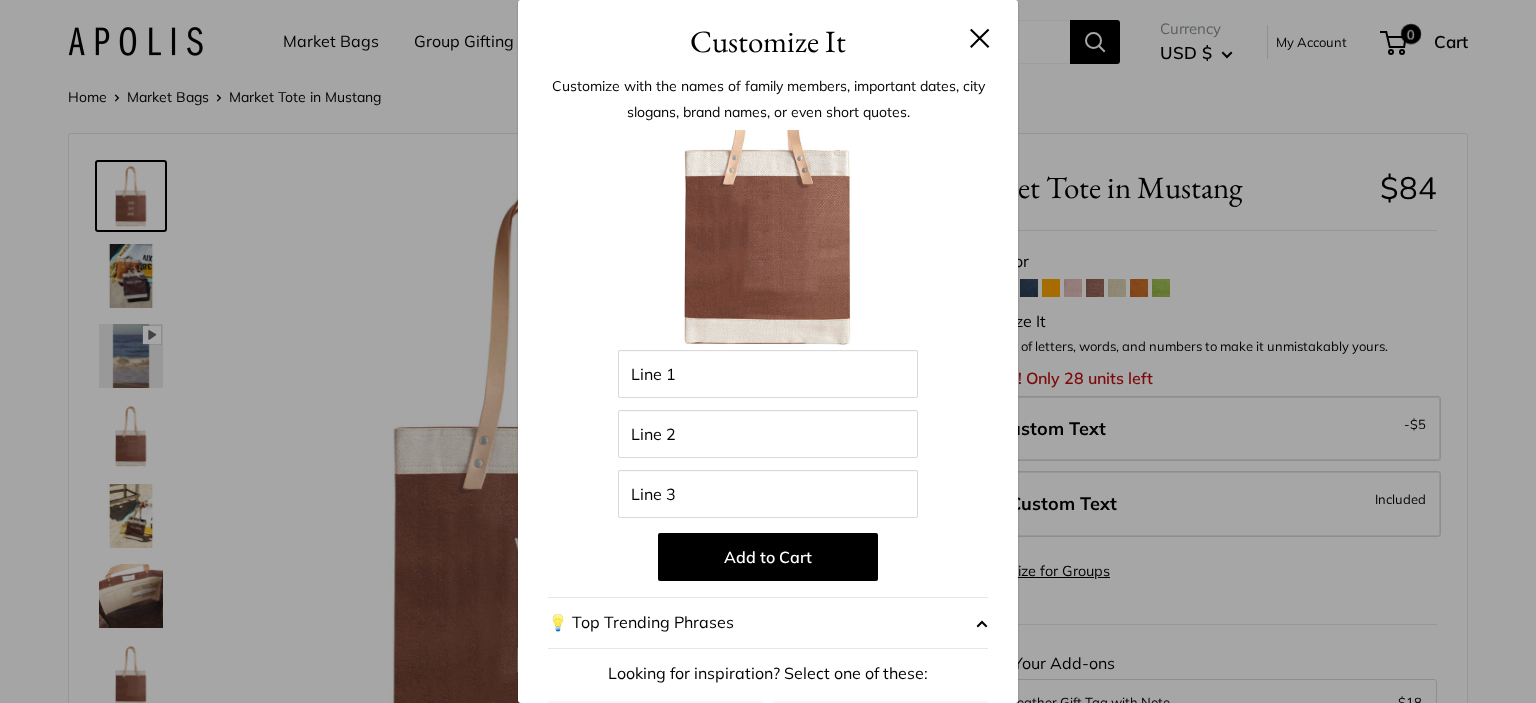 click at bounding box center (980, 38) 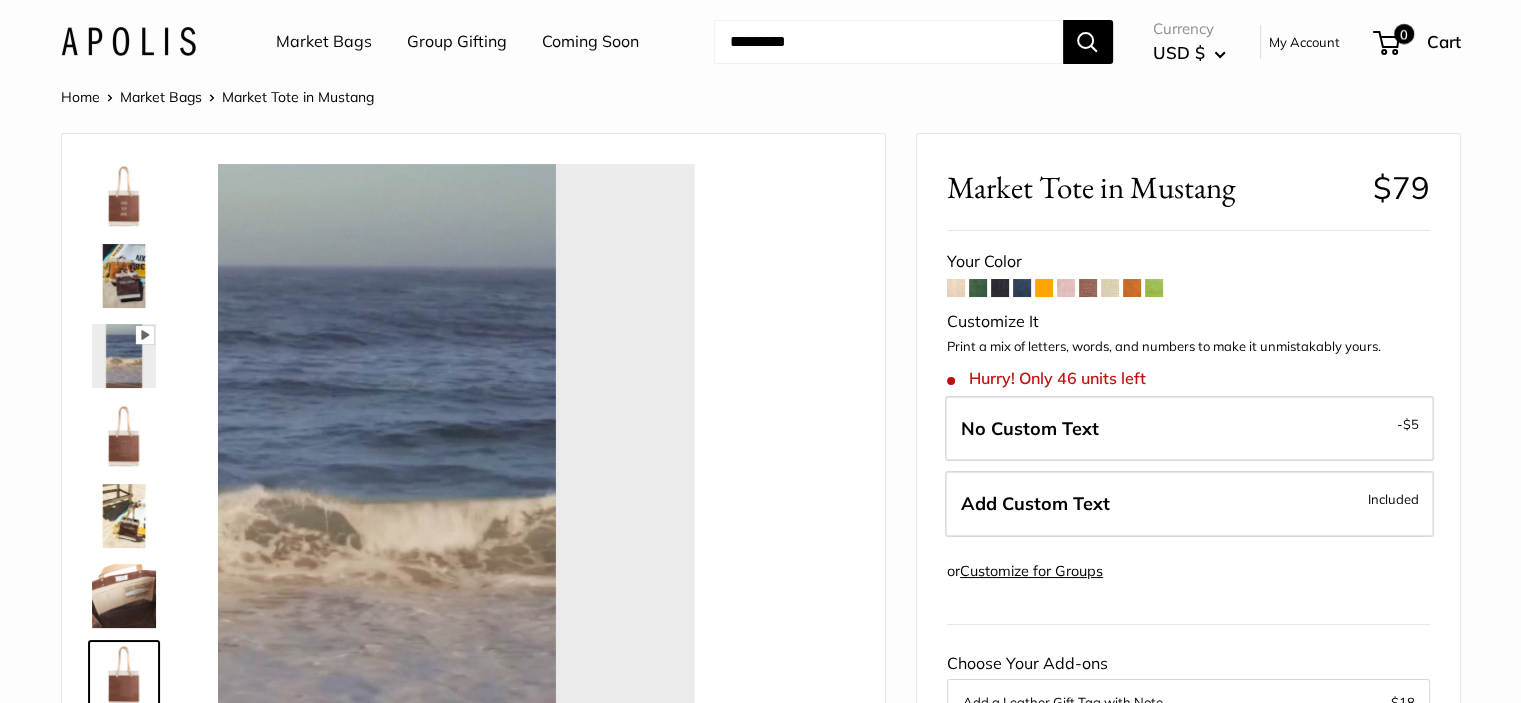 click on "No Custom Text
- $5" at bounding box center (1189, 429) 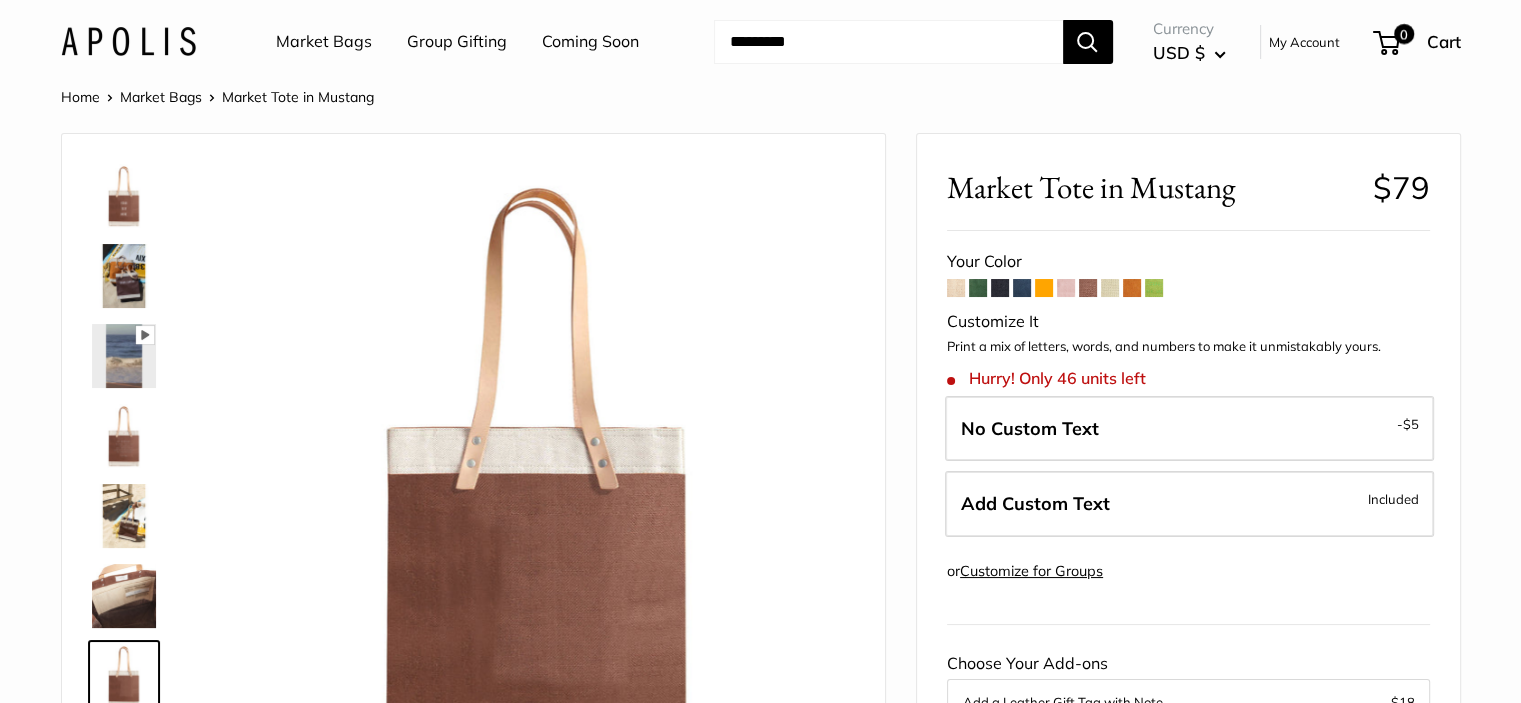 click on "Add Custom Text
Included" at bounding box center (1189, 504) 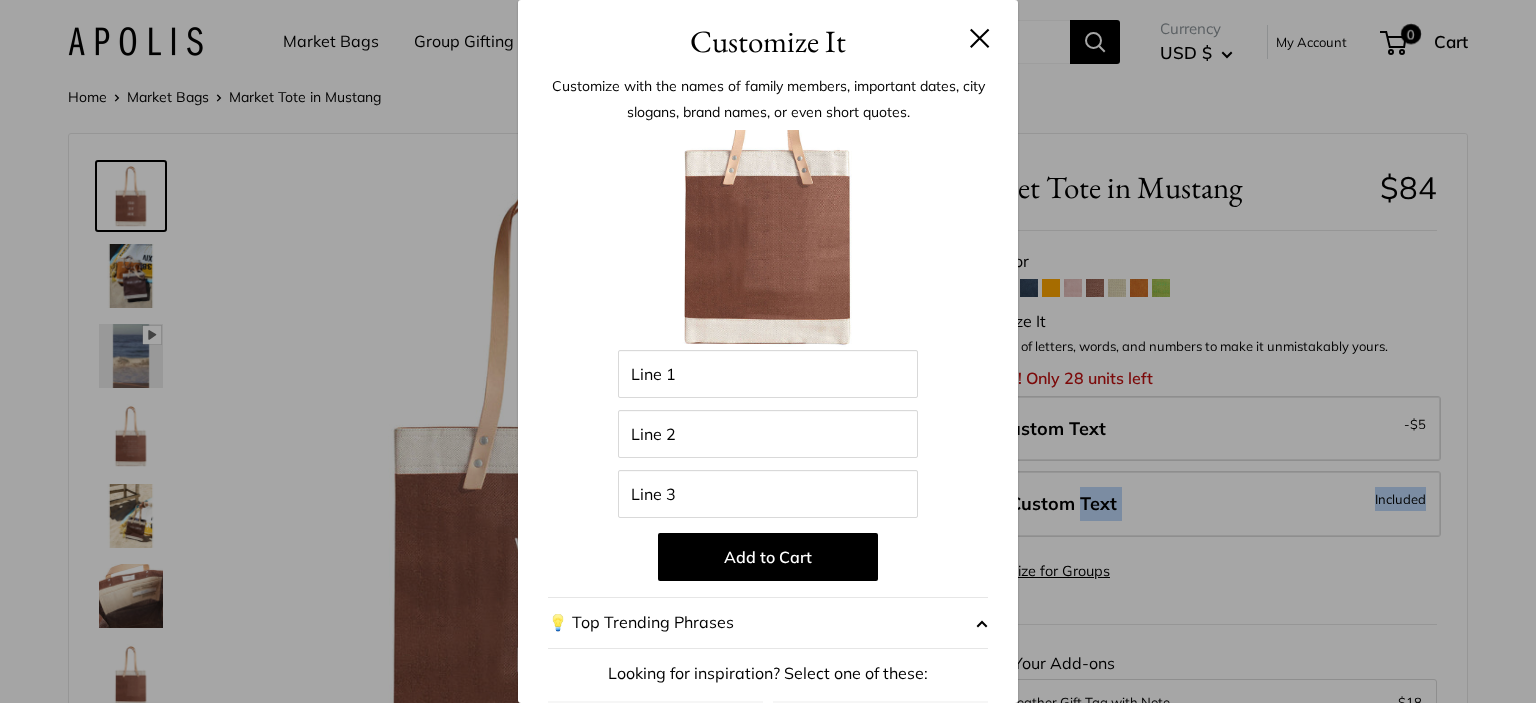 click at bounding box center [980, 38] 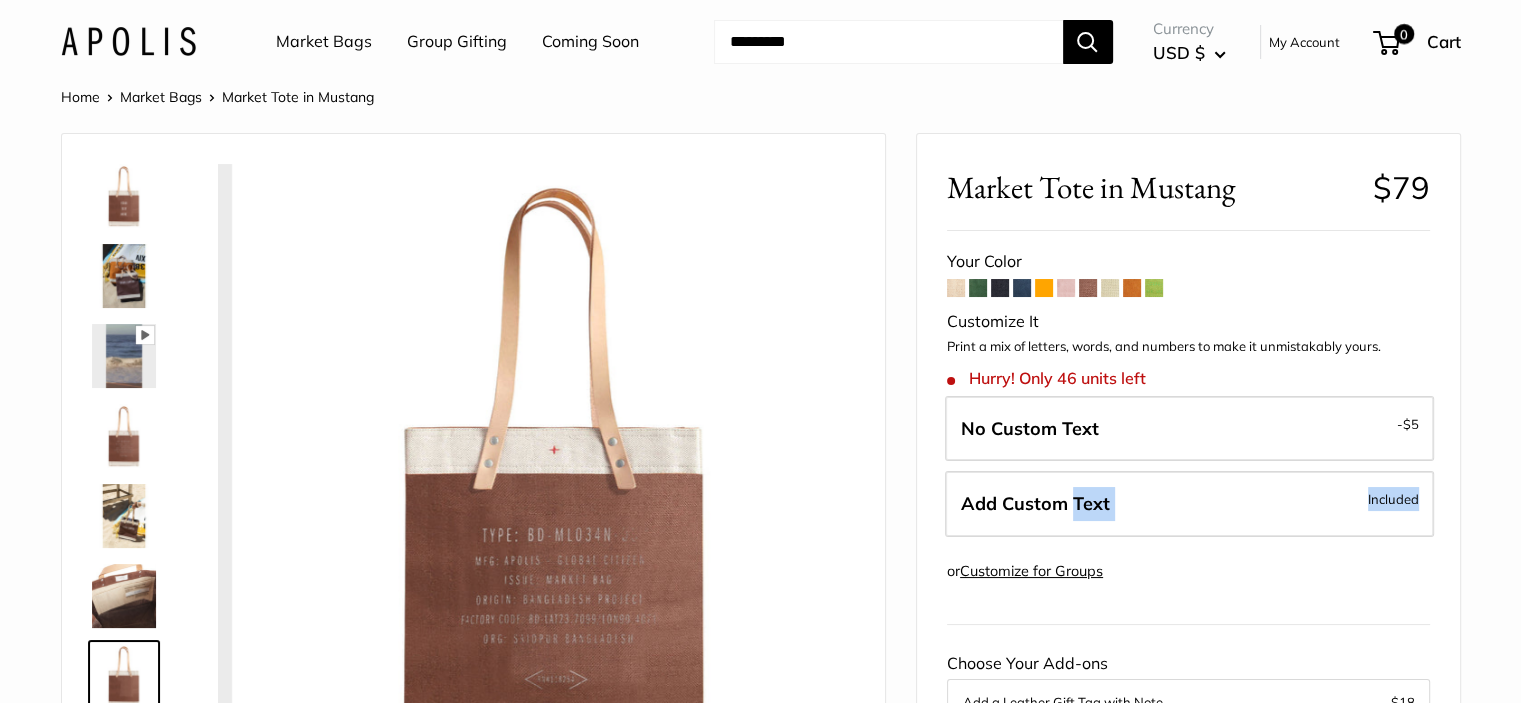 click at bounding box center (888, 42) 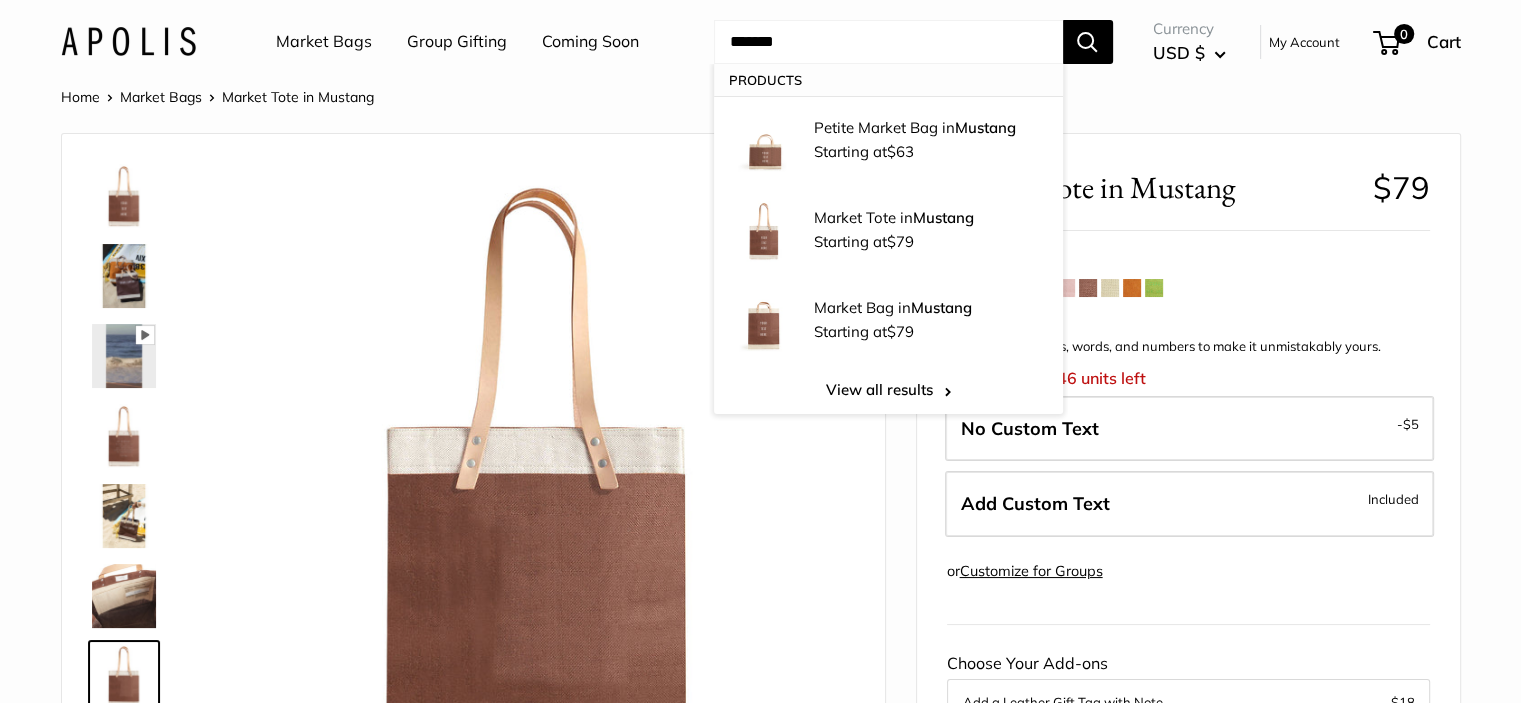 type on "*******" 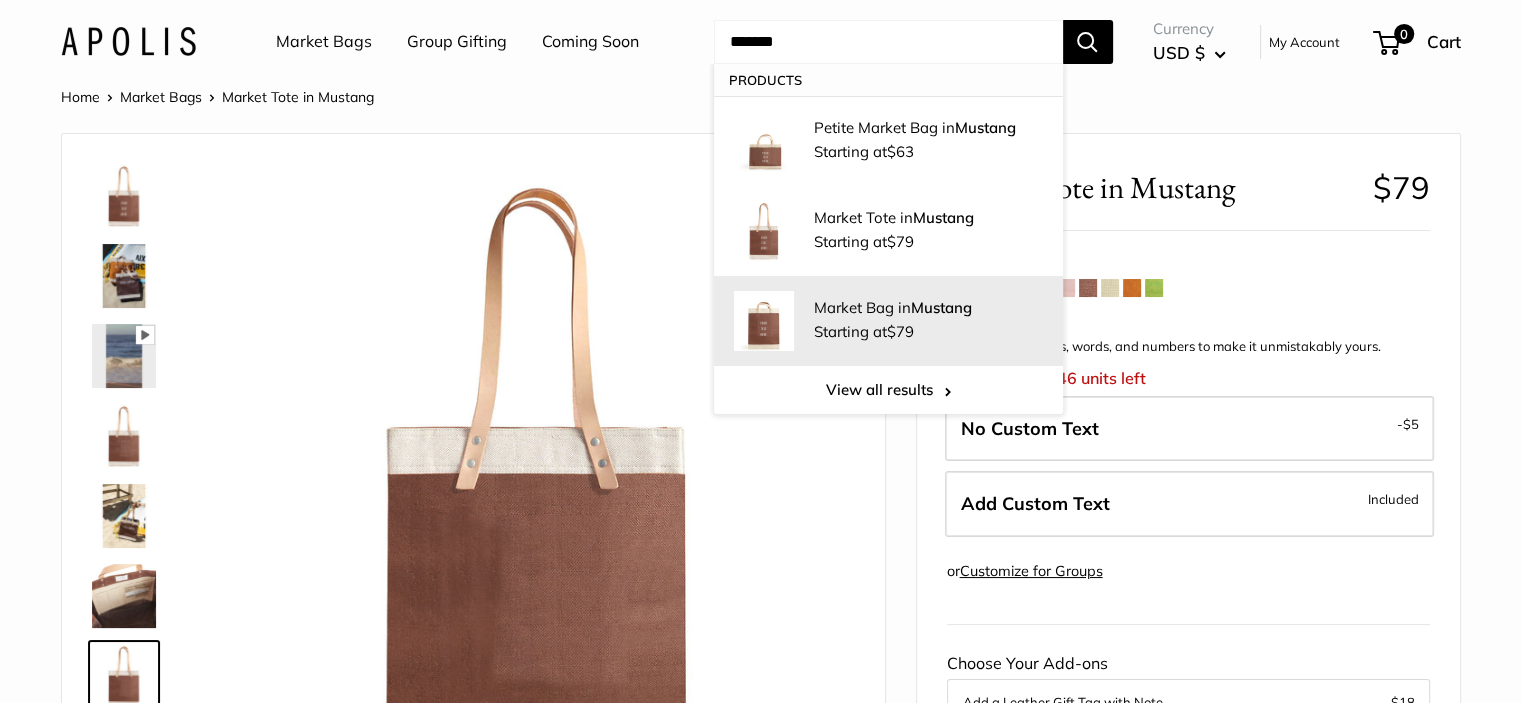click on "Market Bag in  Mustang" at bounding box center (928, 307) 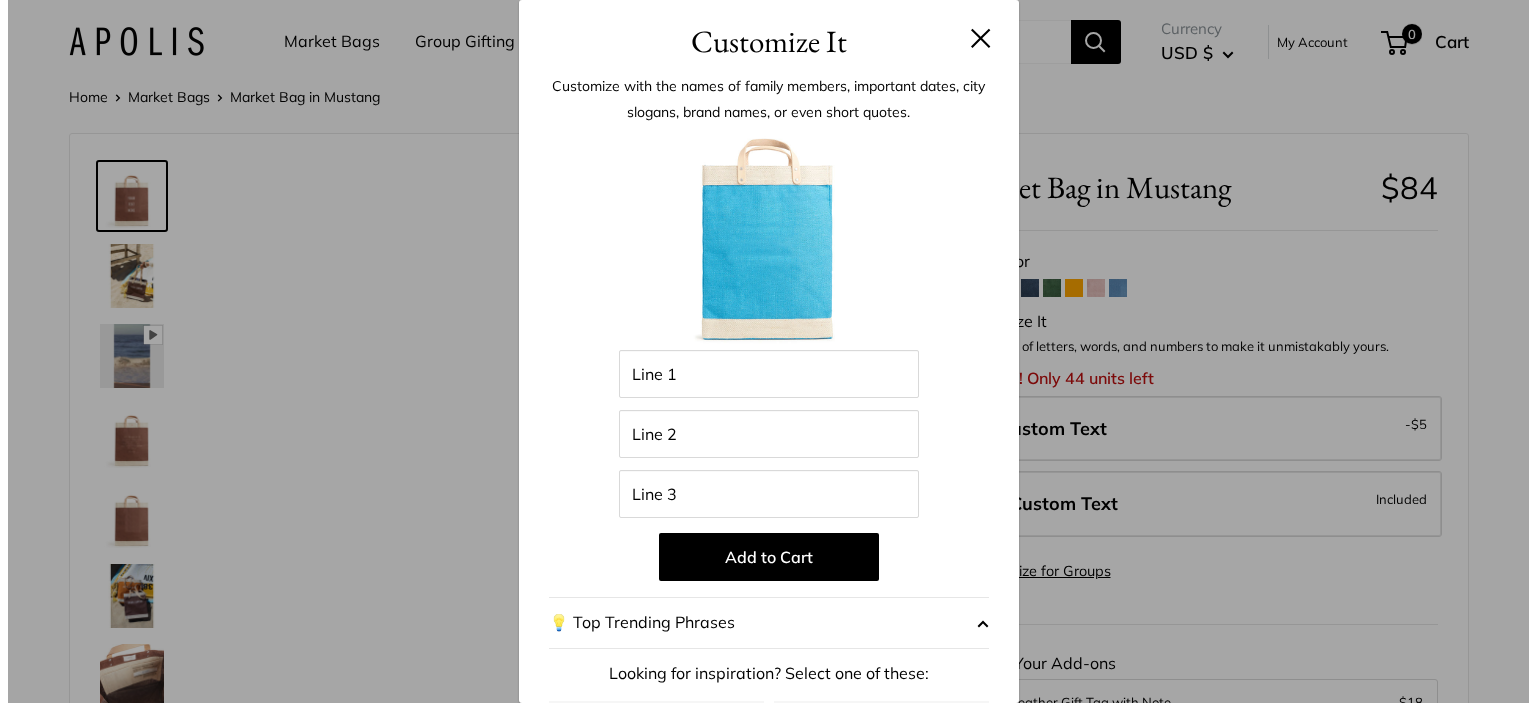 scroll, scrollTop: 0, scrollLeft: 0, axis: both 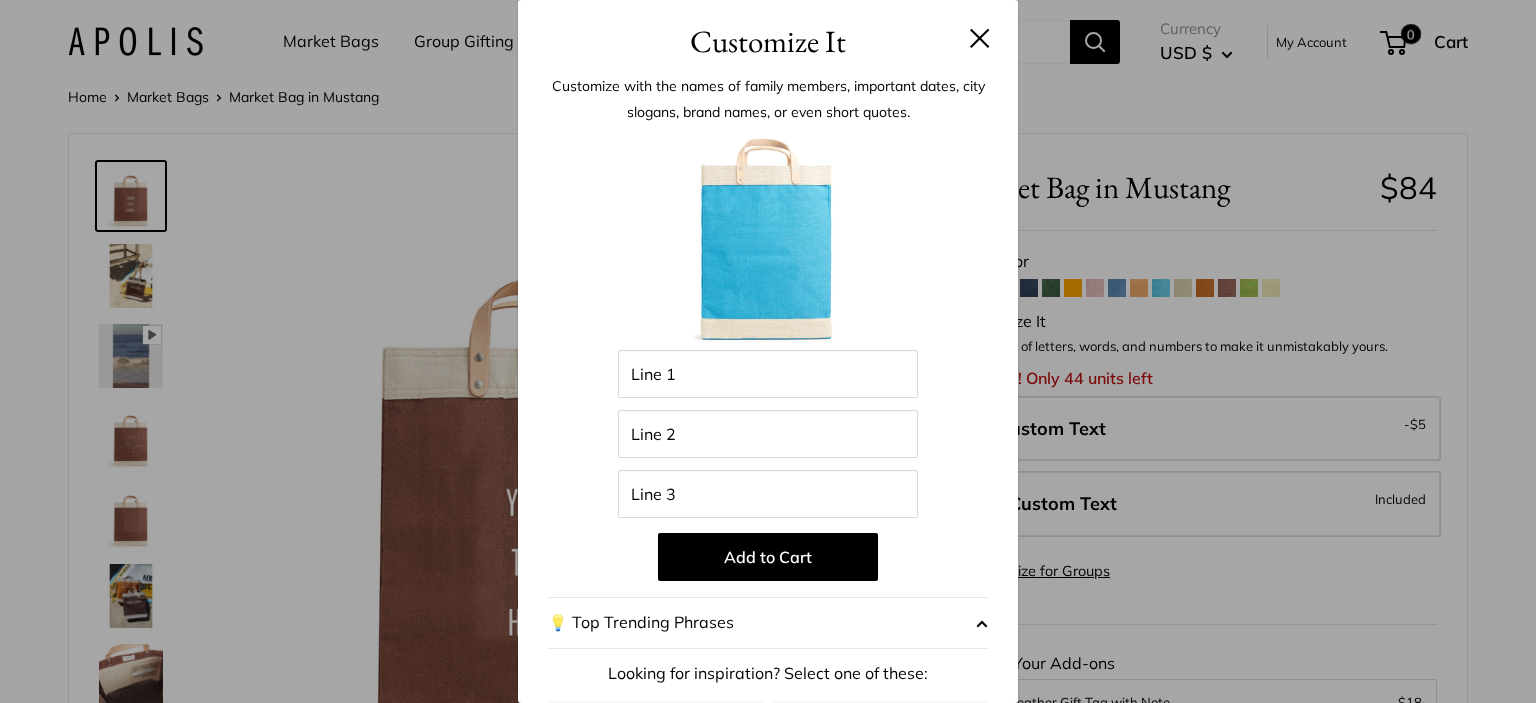click at bounding box center (980, 38) 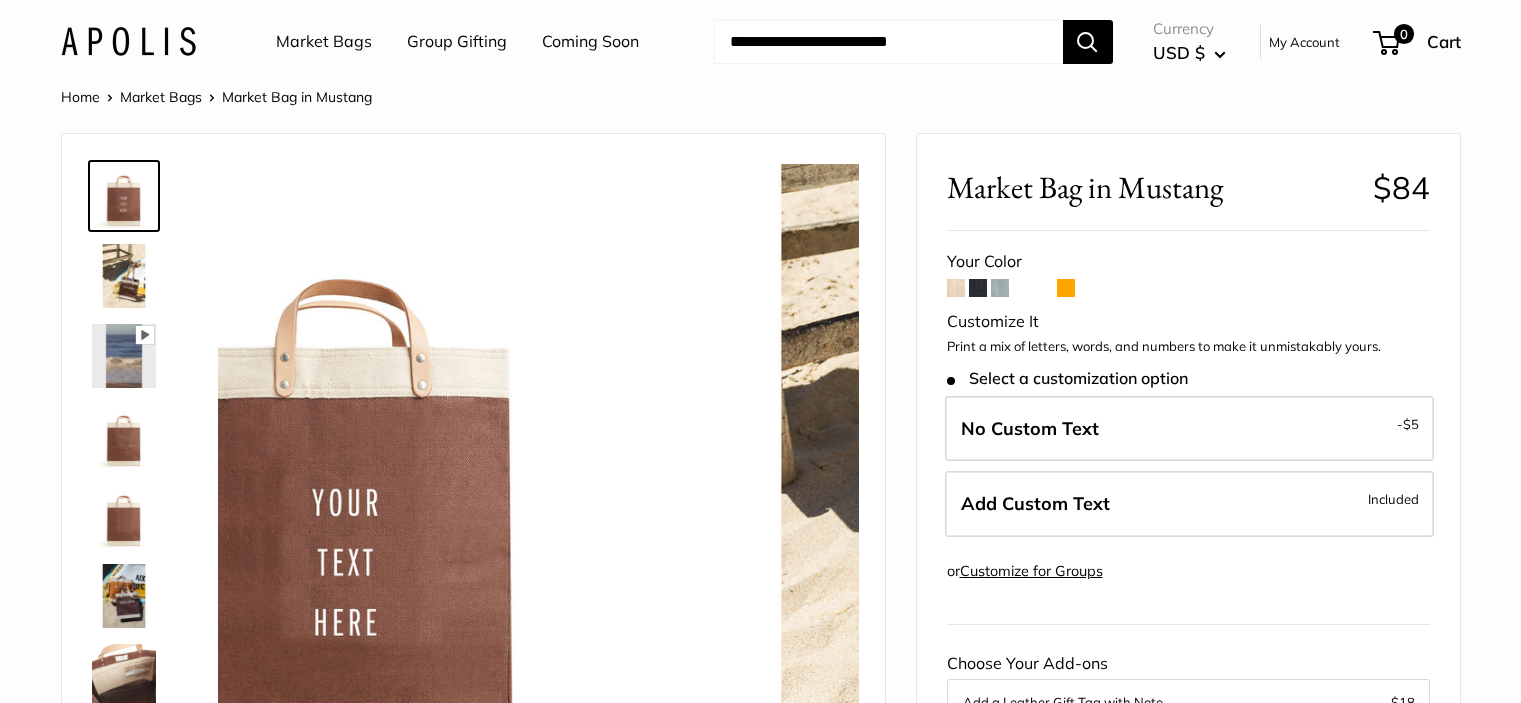 scroll, scrollTop: 0, scrollLeft: 0, axis: both 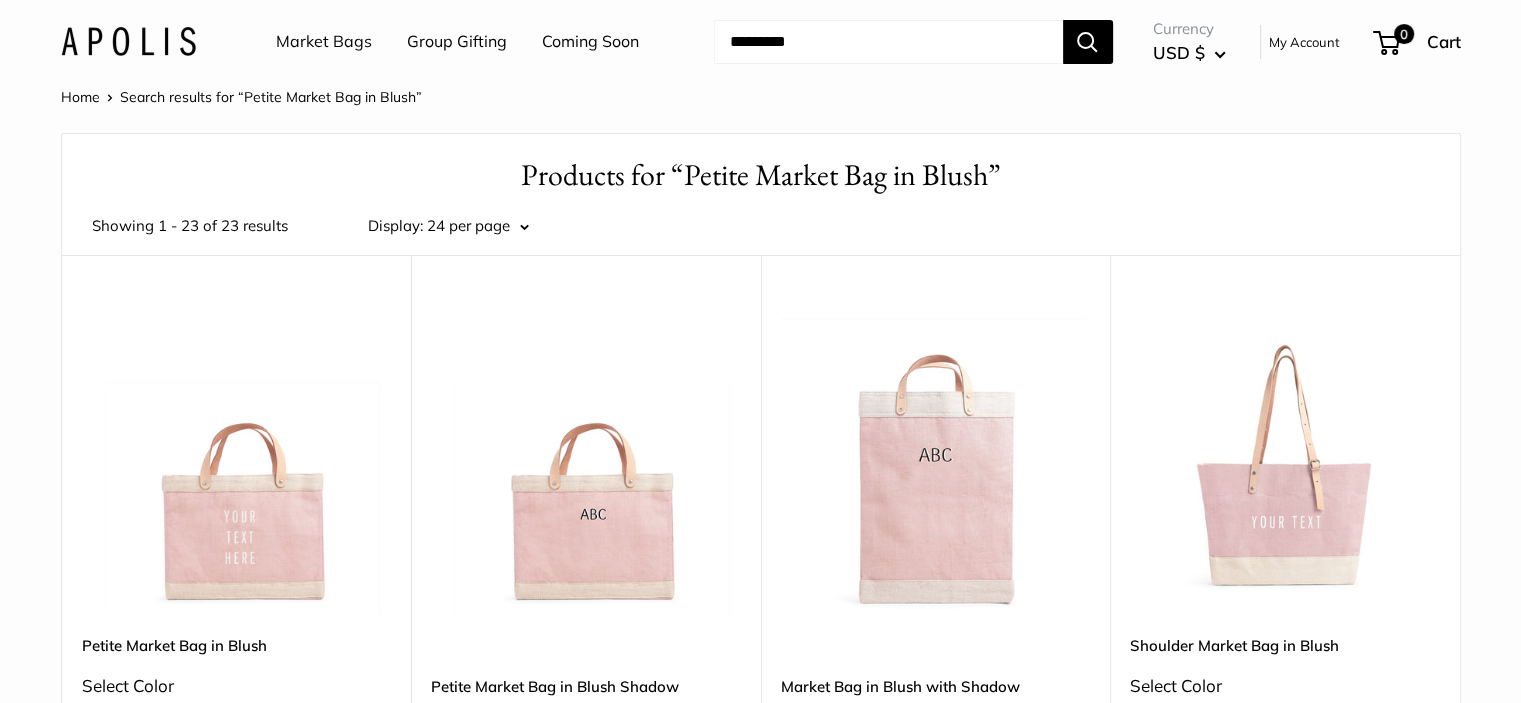 click at bounding box center [237, 460] 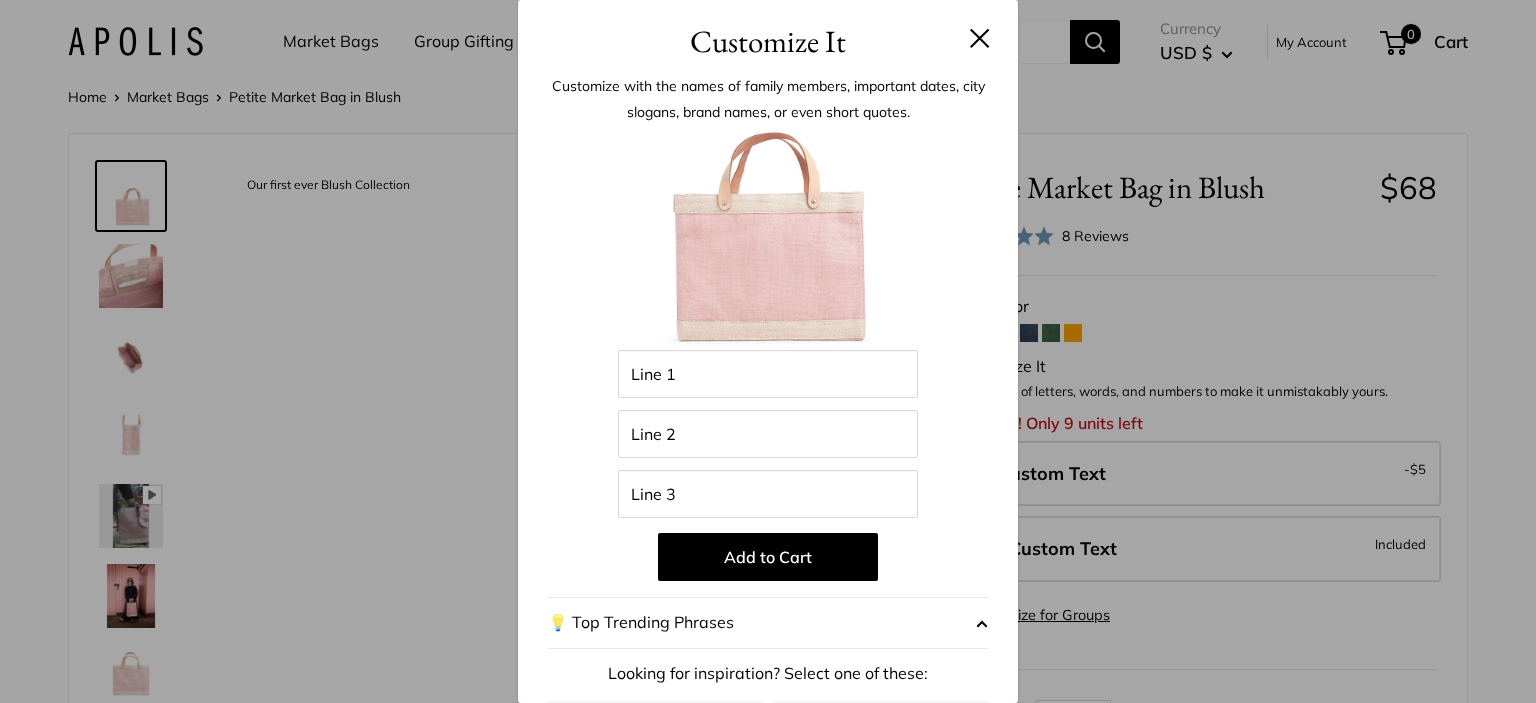 click on "Line 1" at bounding box center [768, 374] 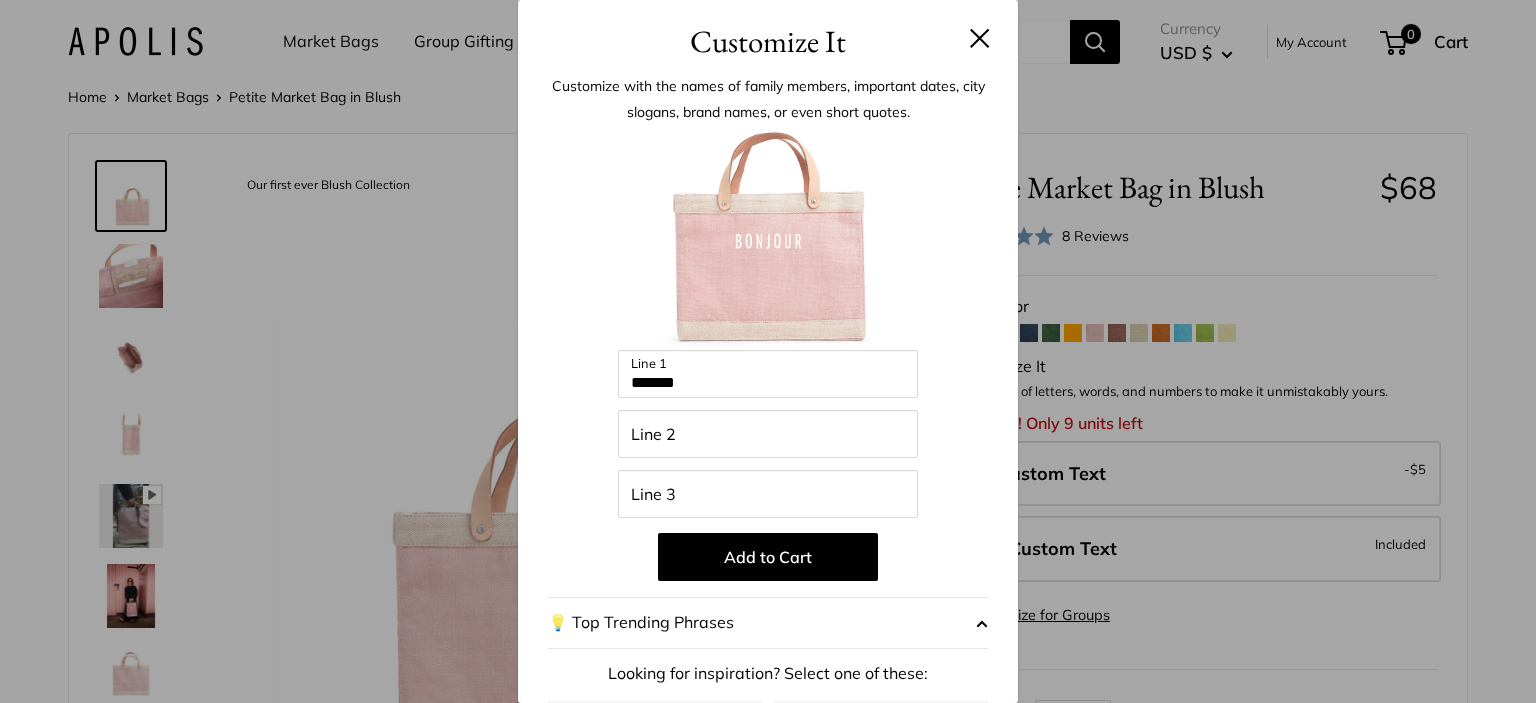 scroll, scrollTop: 0, scrollLeft: 0, axis: both 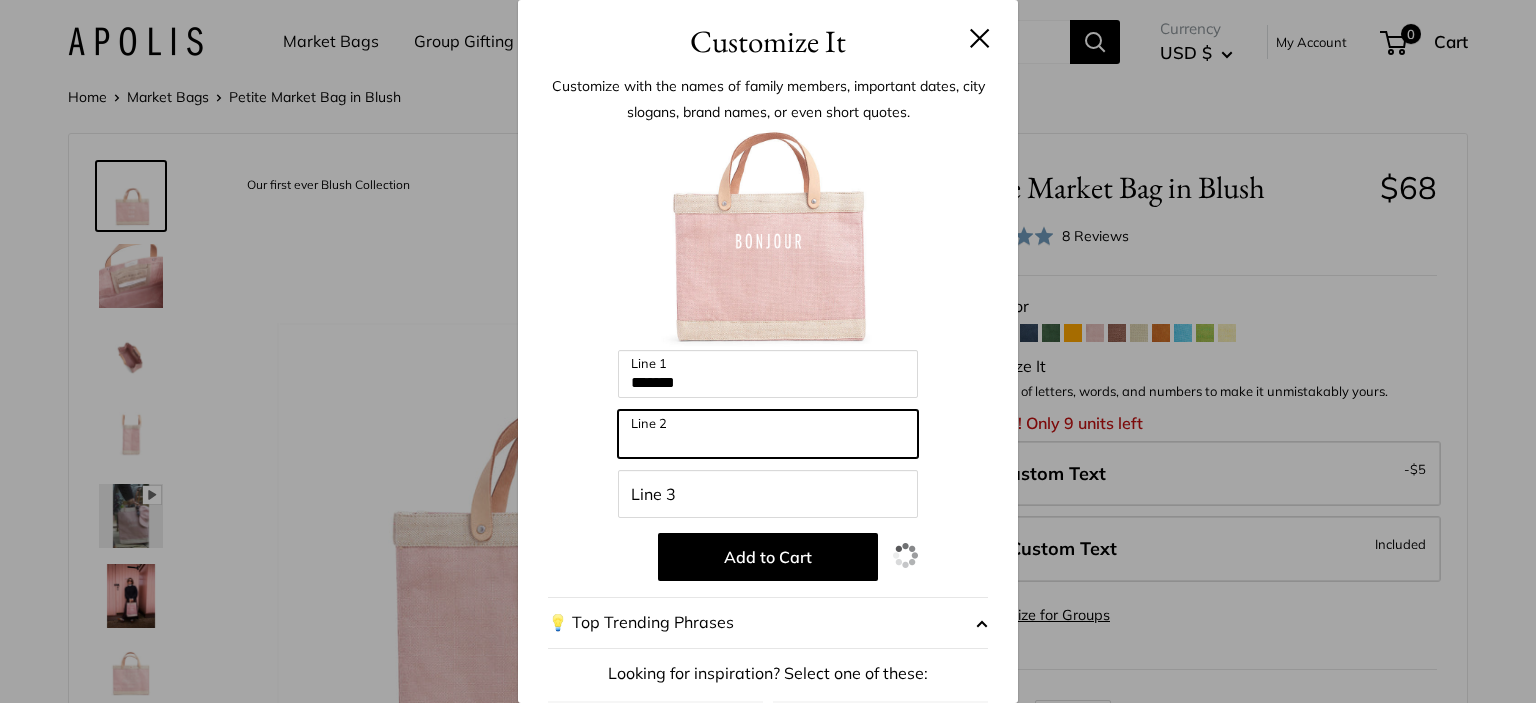 click on "Line 2" at bounding box center [768, 434] 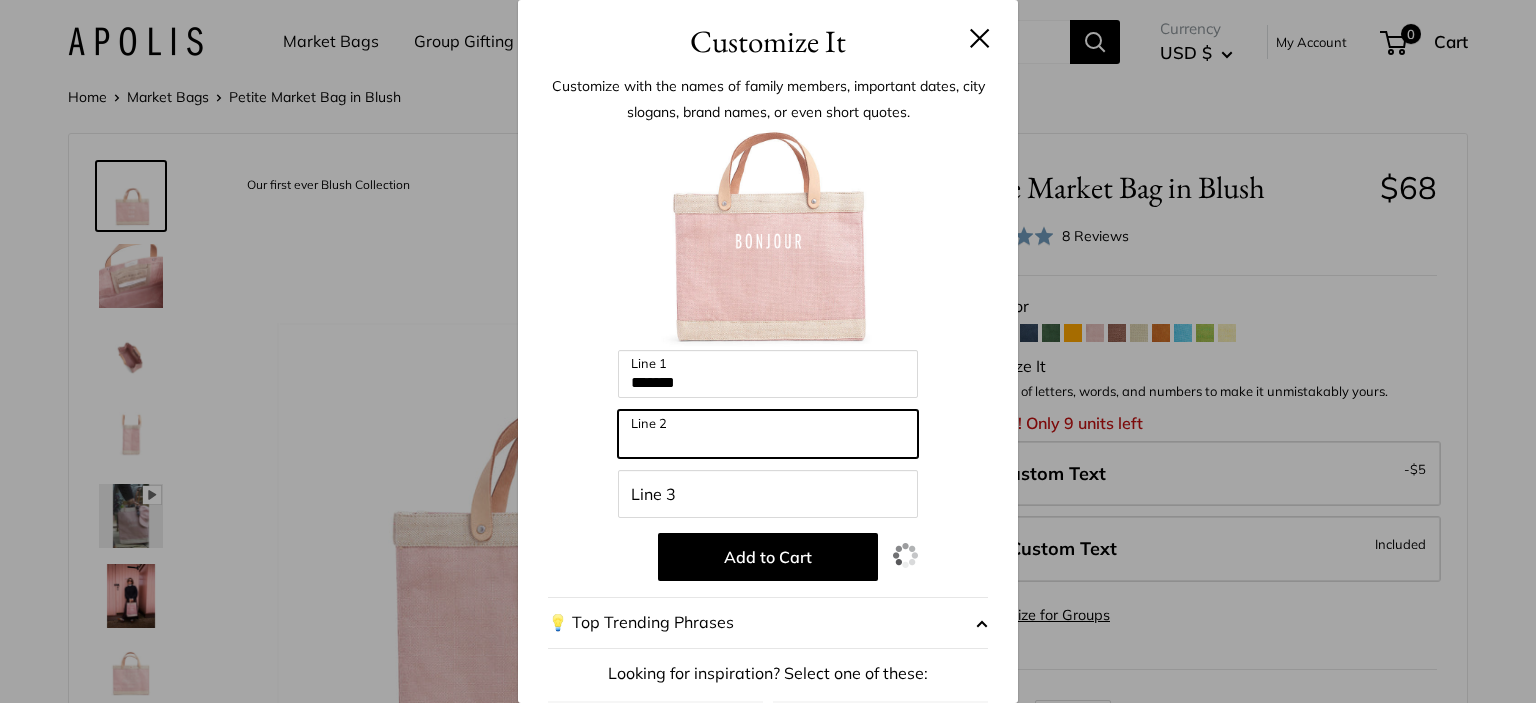 paste on "*****" 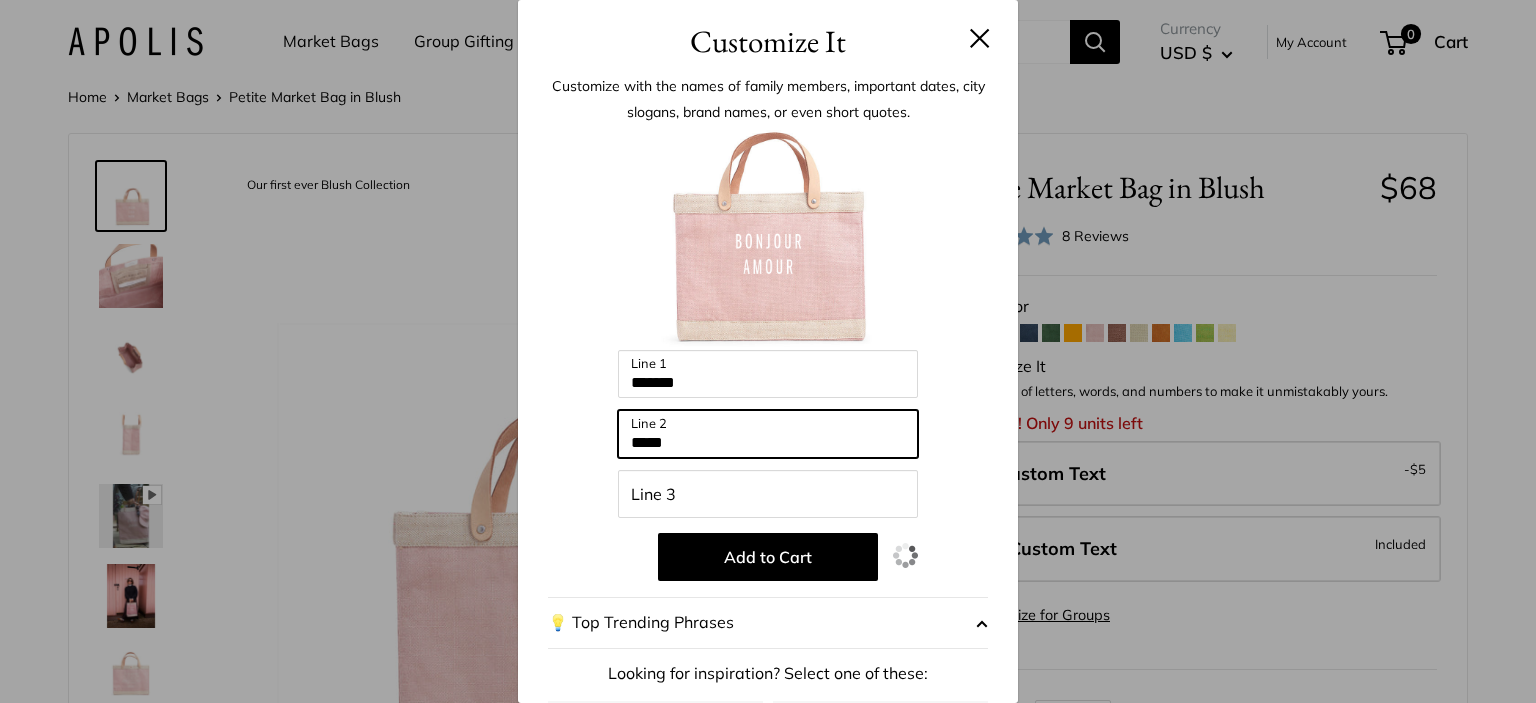 type on "*****" 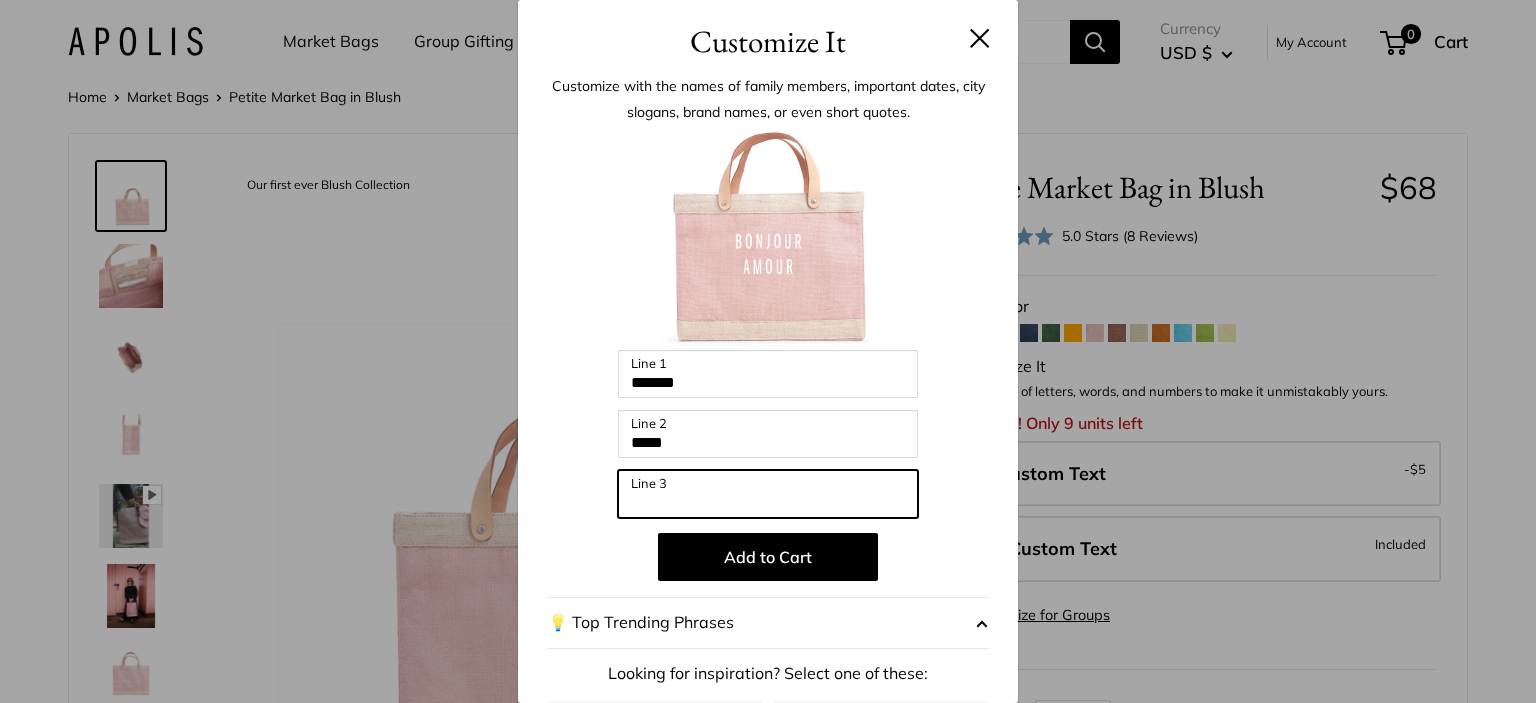 click on "Line 3" at bounding box center [768, 494] 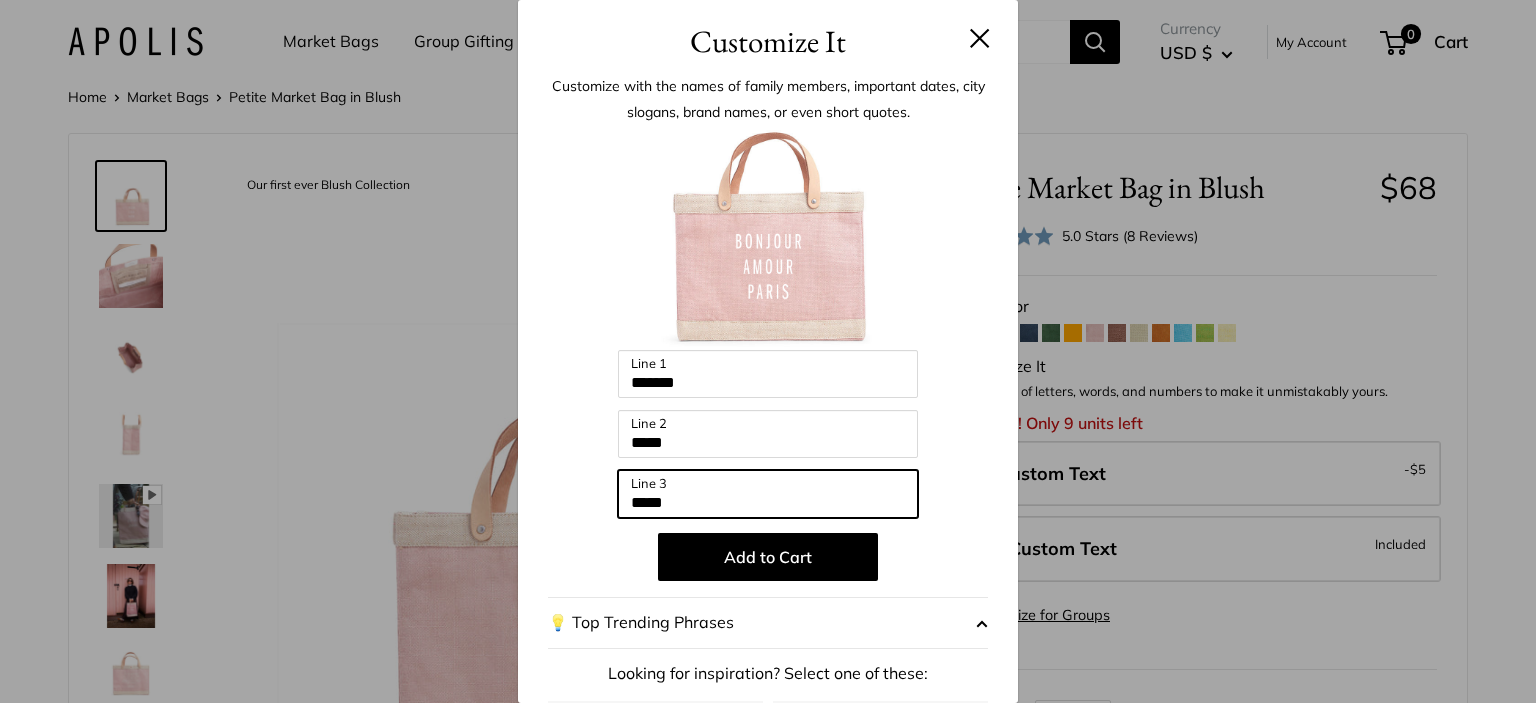type on "*****" 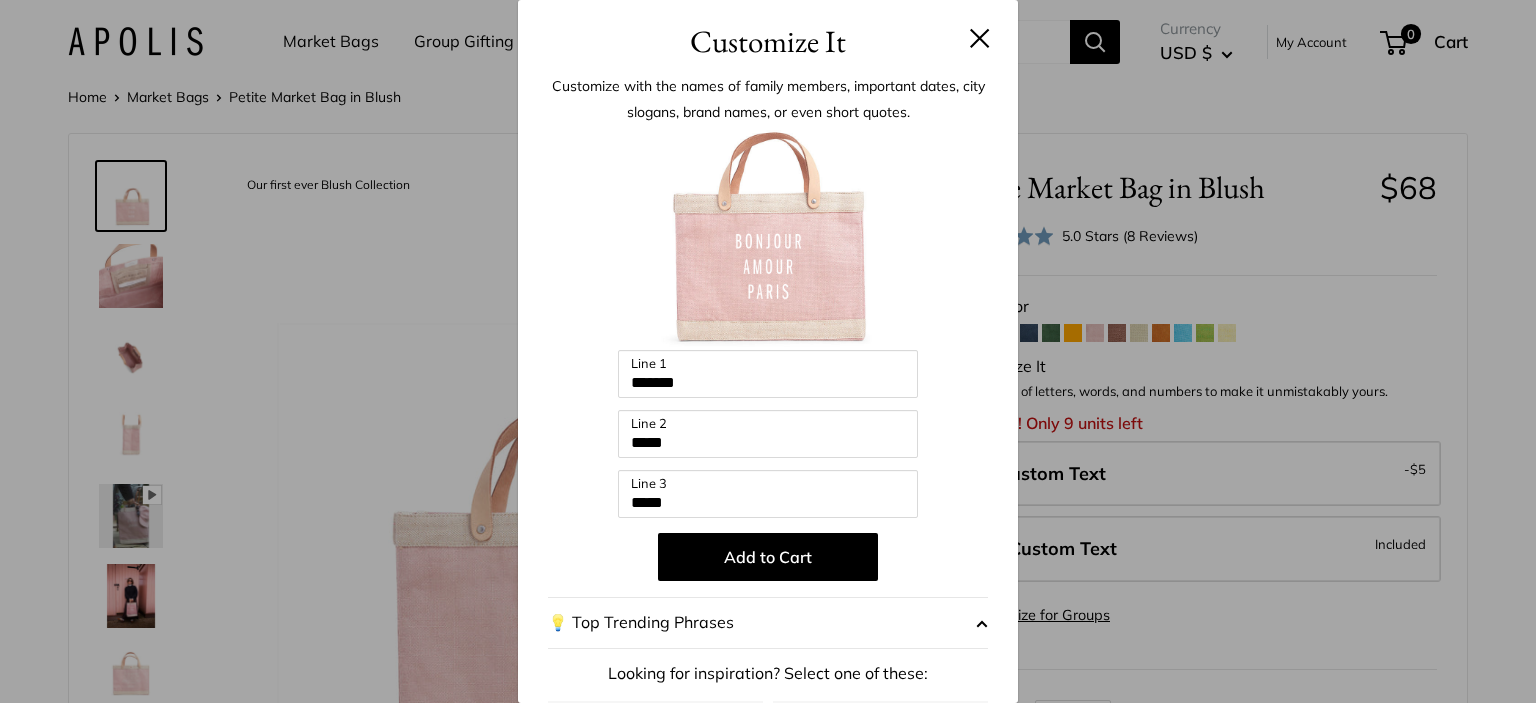 click on "Add to Cart" at bounding box center (768, 557) 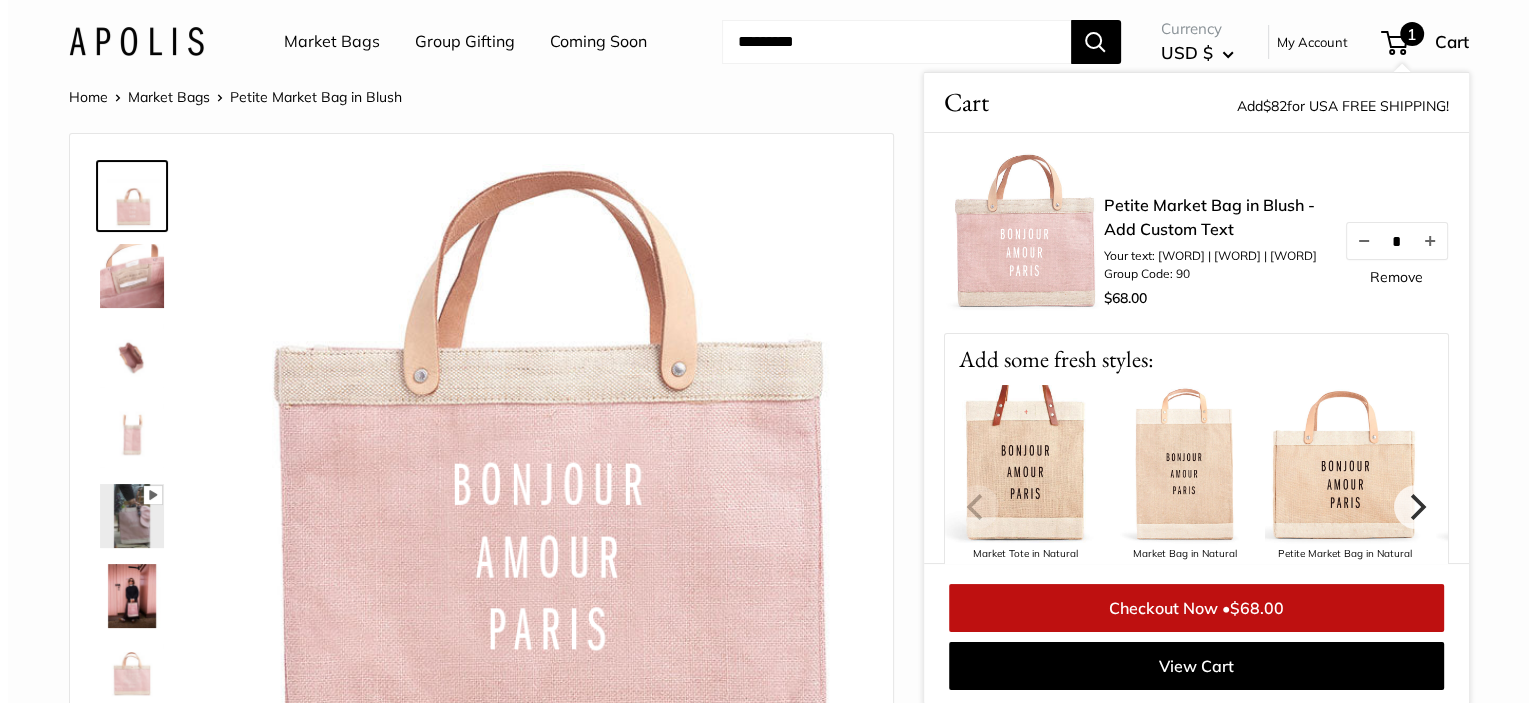 scroll, scrollTop: 1, scrollLeft: 0, axis: vertical 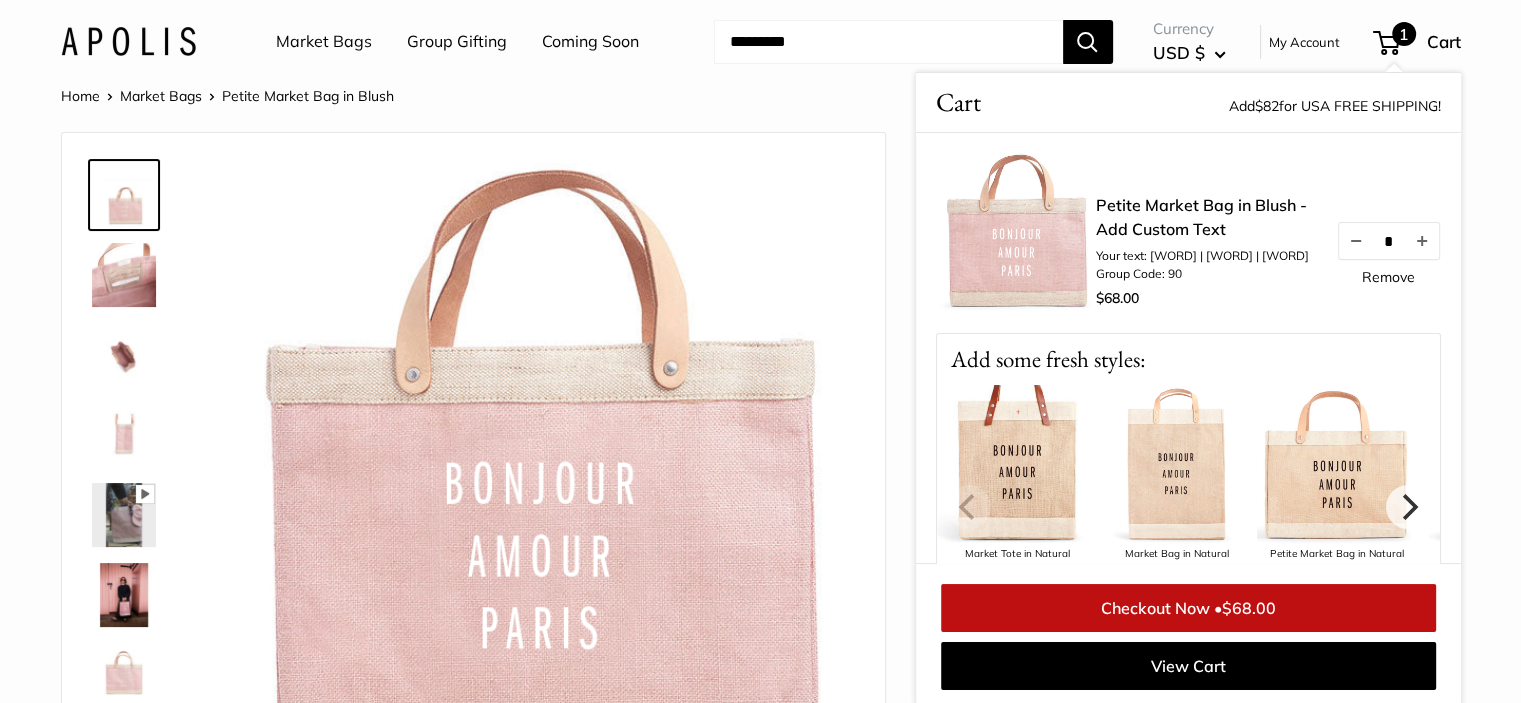 click at bounding box center (538, 479) 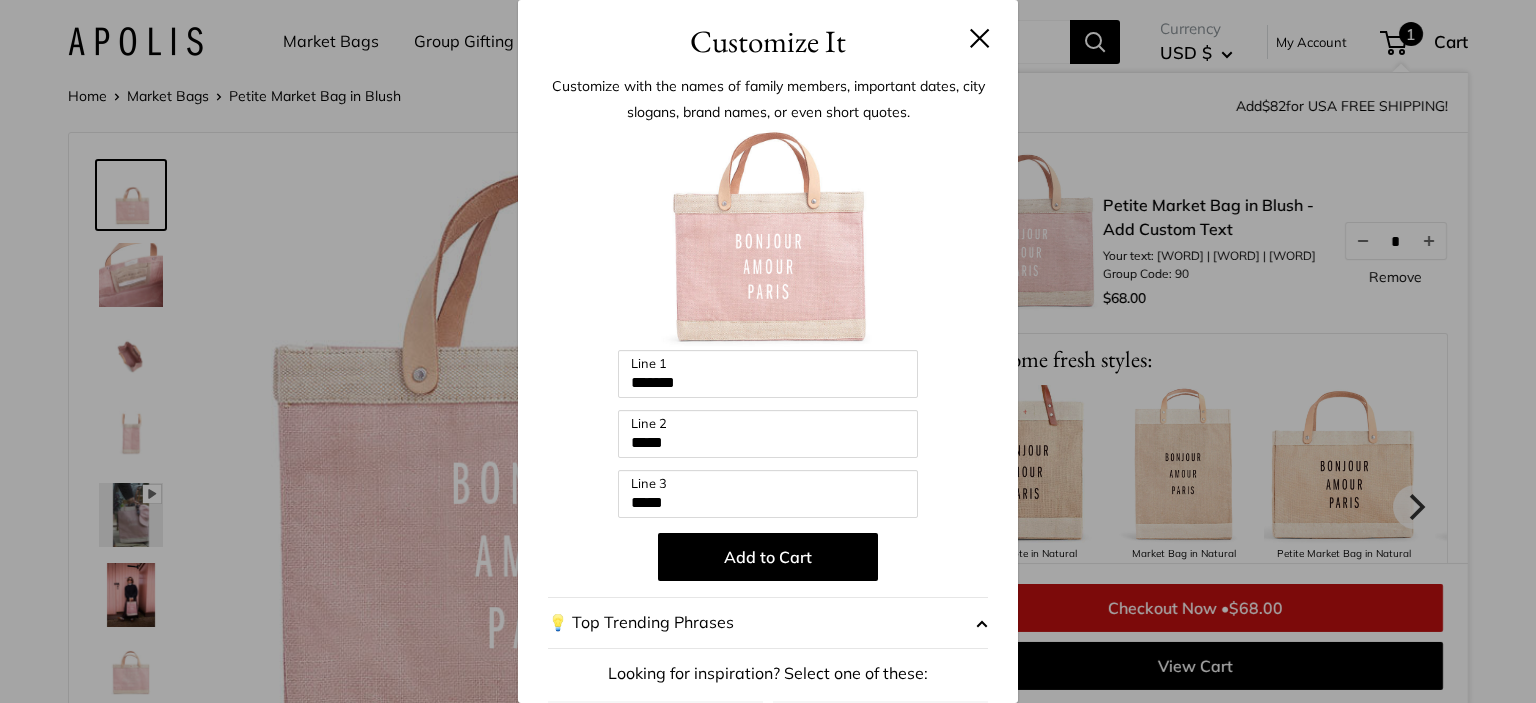 scroll, scrollTop: 3, scrollLeft: 0, axis: vertical 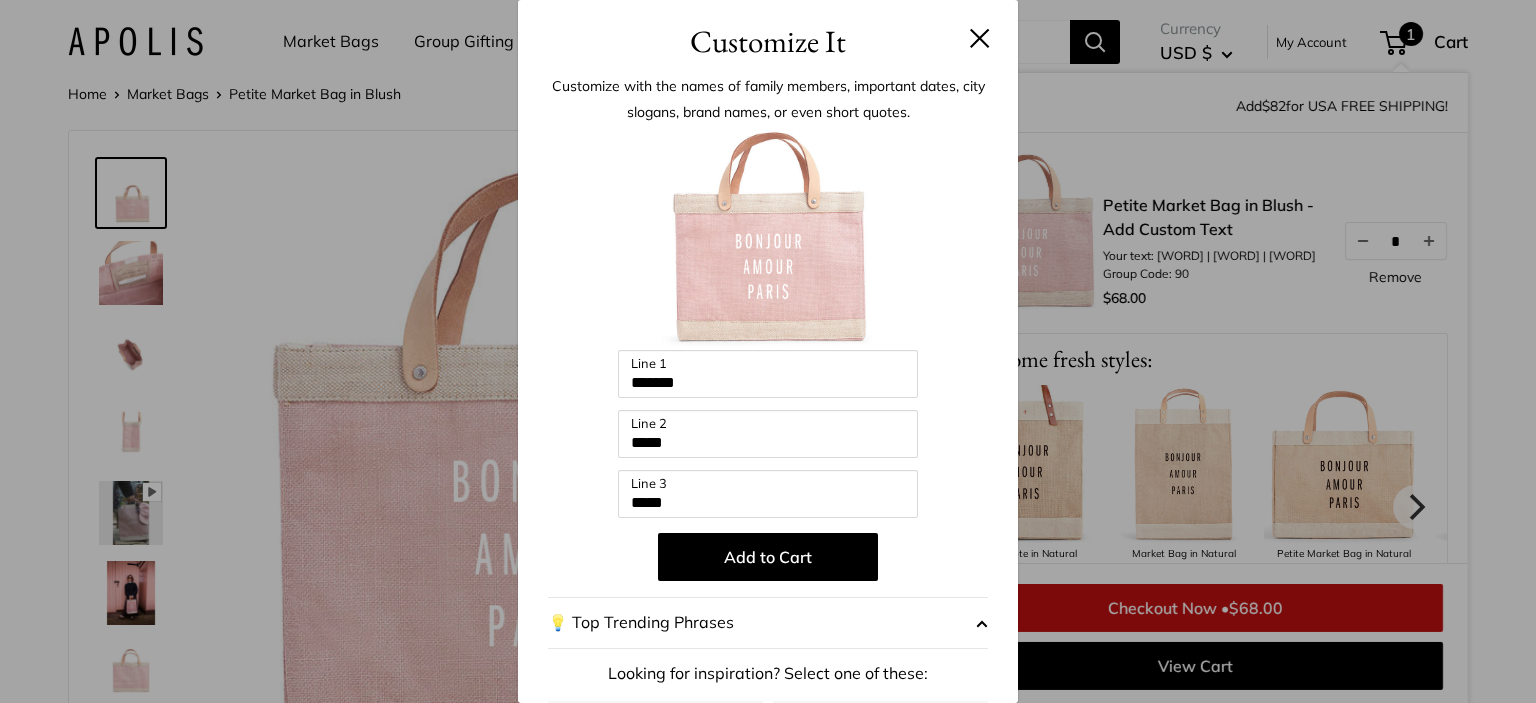 click on "Add to Cart" at bounding box center [768, 557] 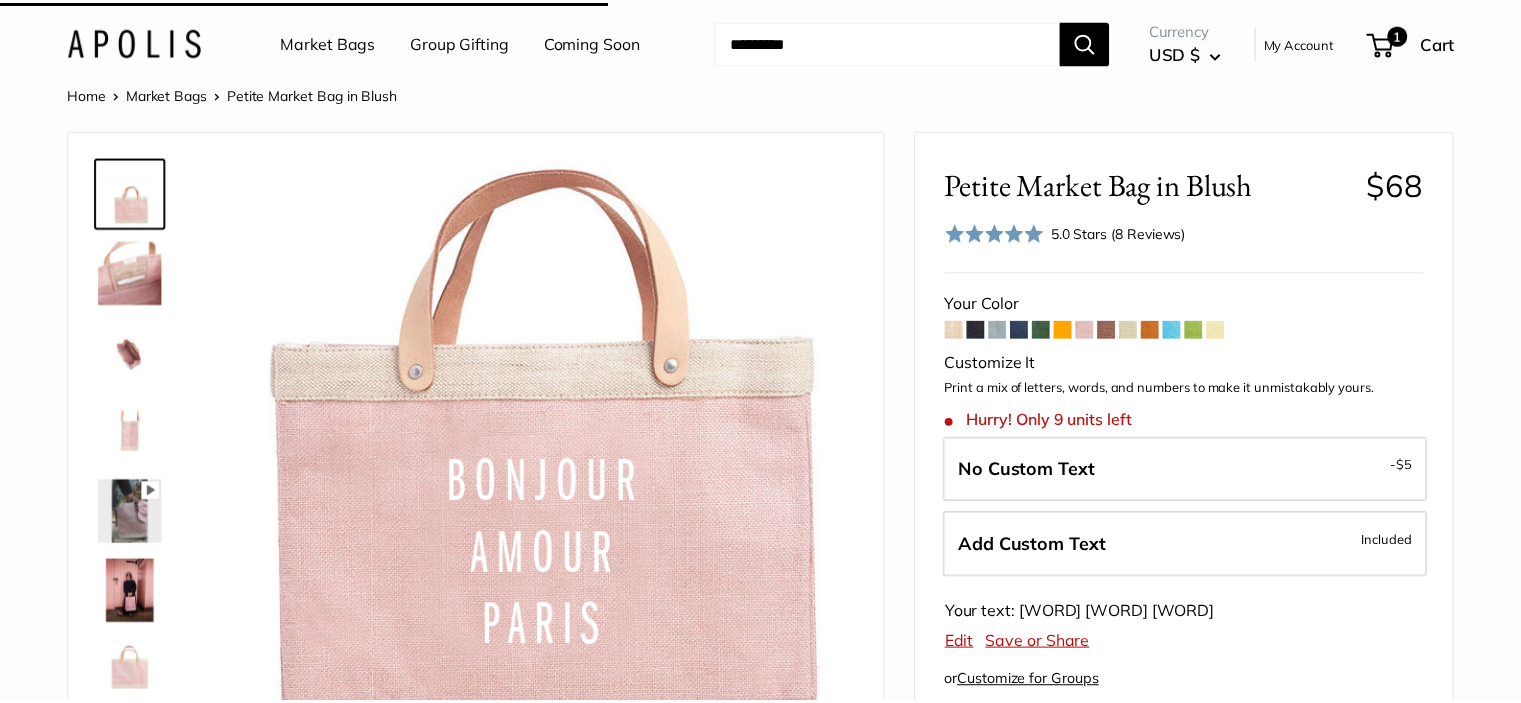 scroll, scrollTop: 38, scrollLeft: 0, axis: vertical 